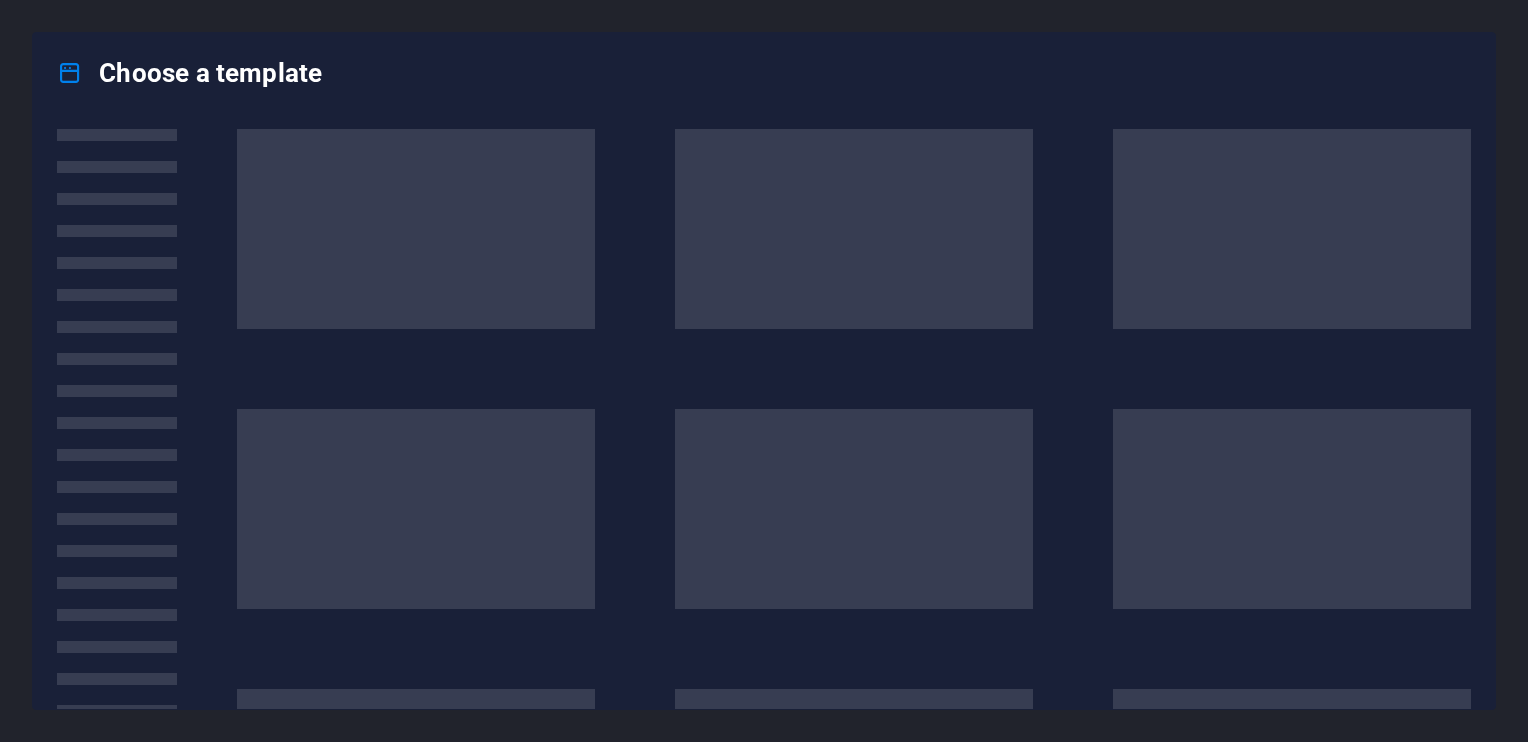 scroll, scrollTop: 0, scrollLeft: 0, axis: both 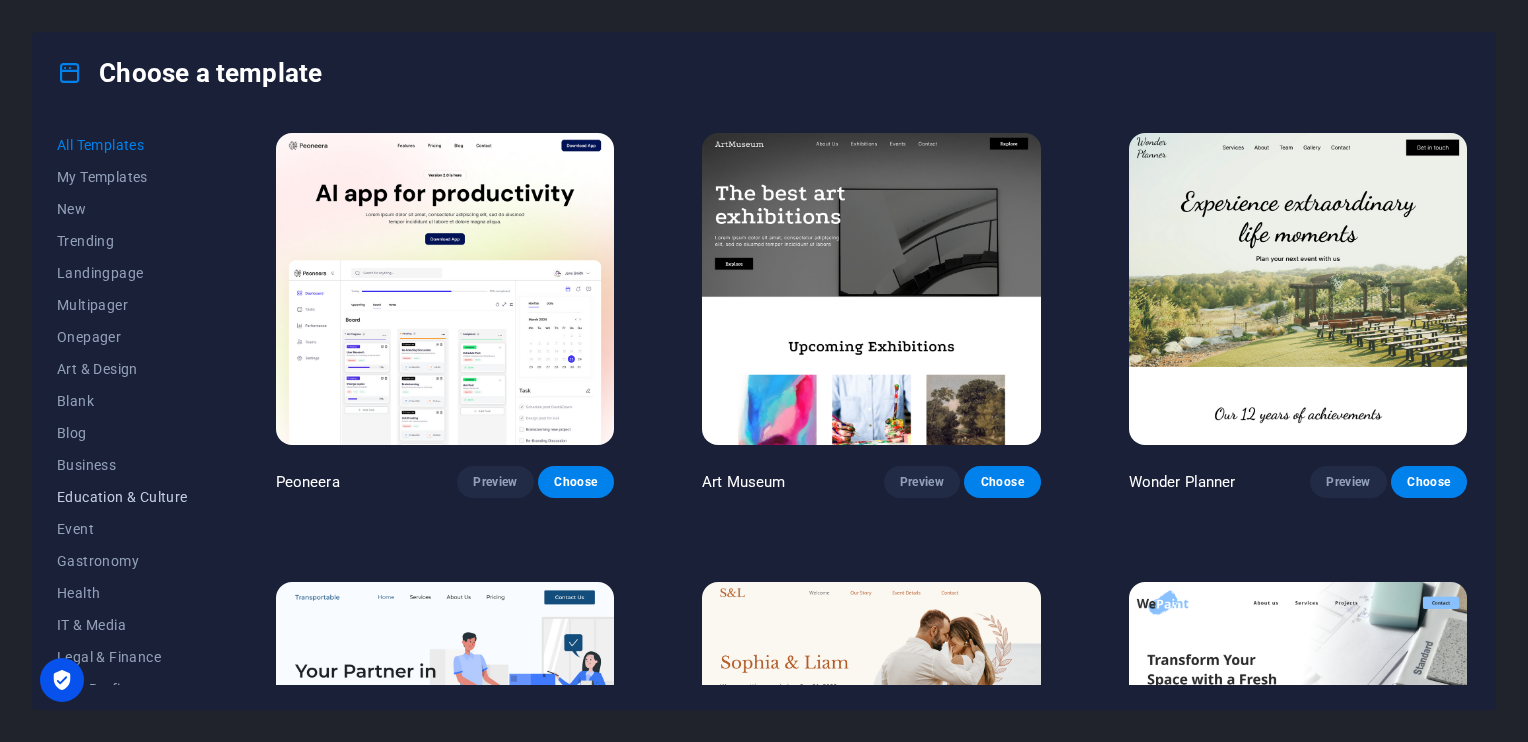 click on "Education & Culture" at bounding box center [122, 497] 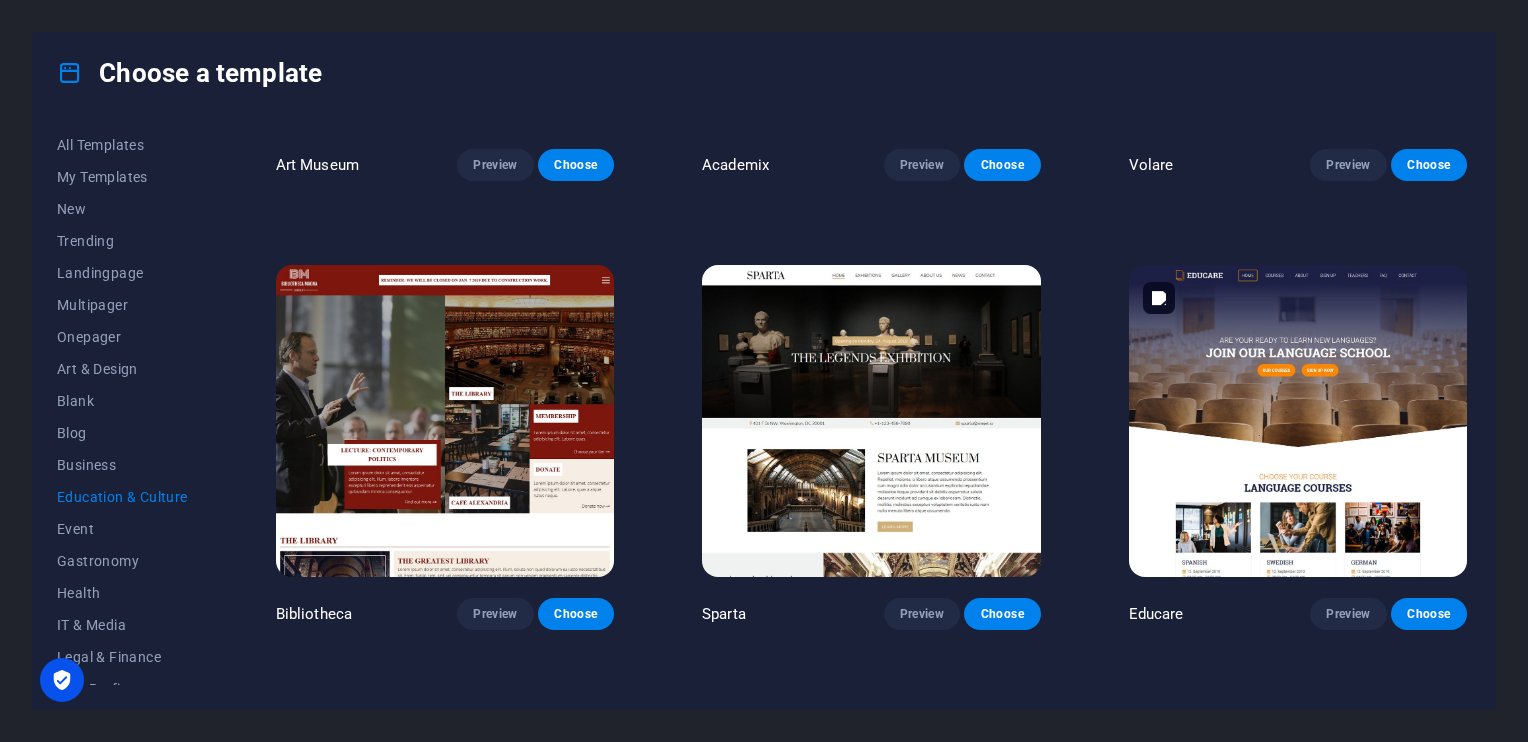 scroll, scrollTop: 316, scrollLeft: 0, axis: vertical 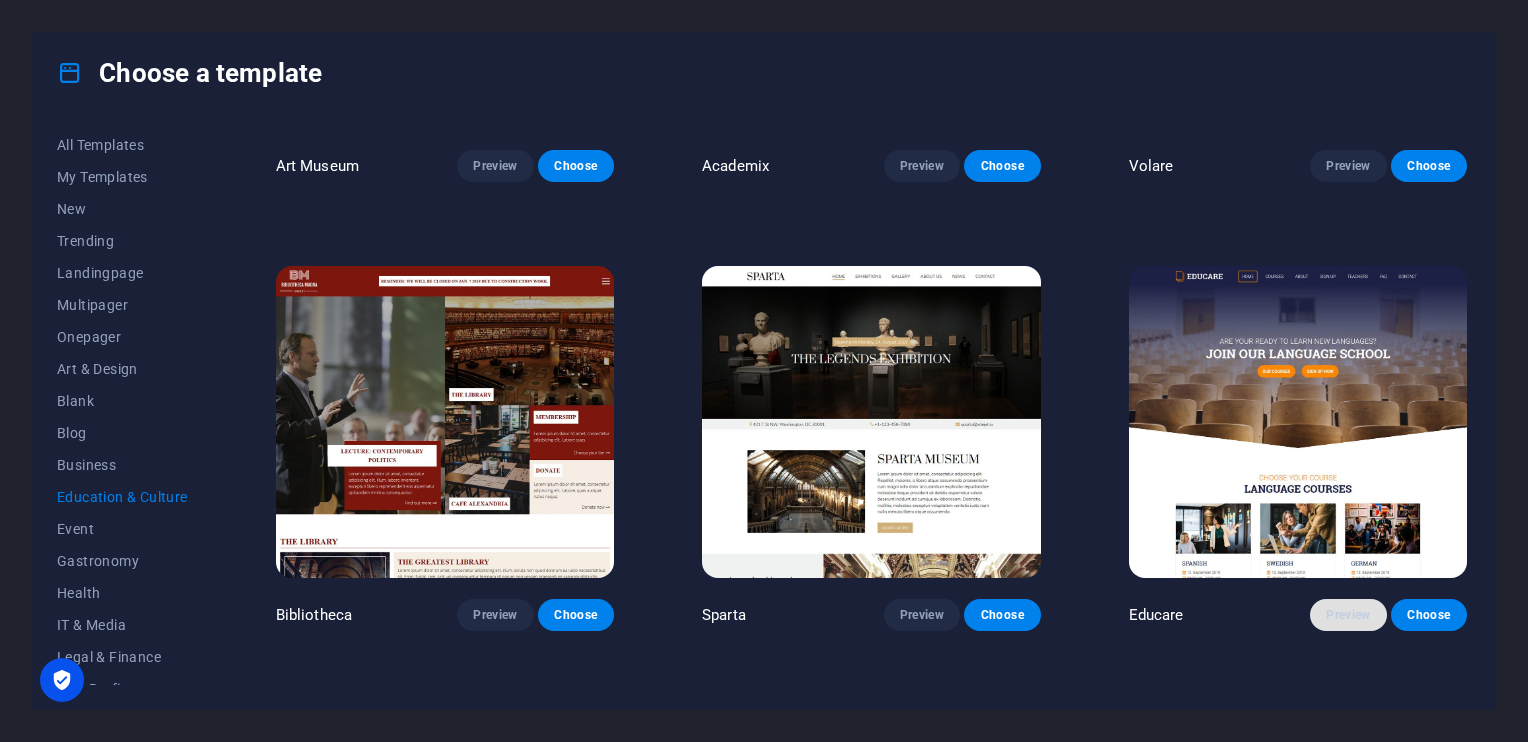click on "Preview" at bounding box center (1348, 615) 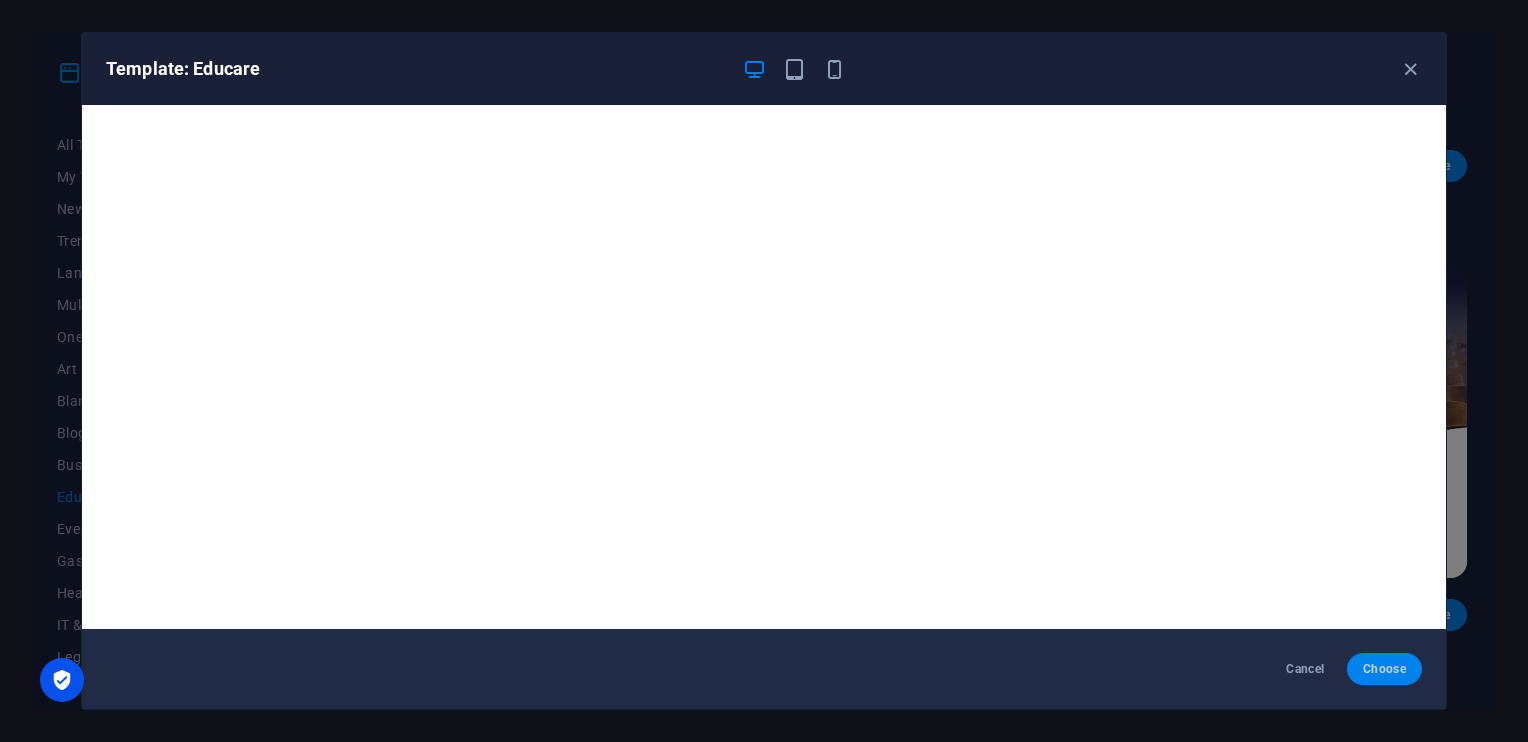 click on "Choose" at bounding box center (1384, 669) 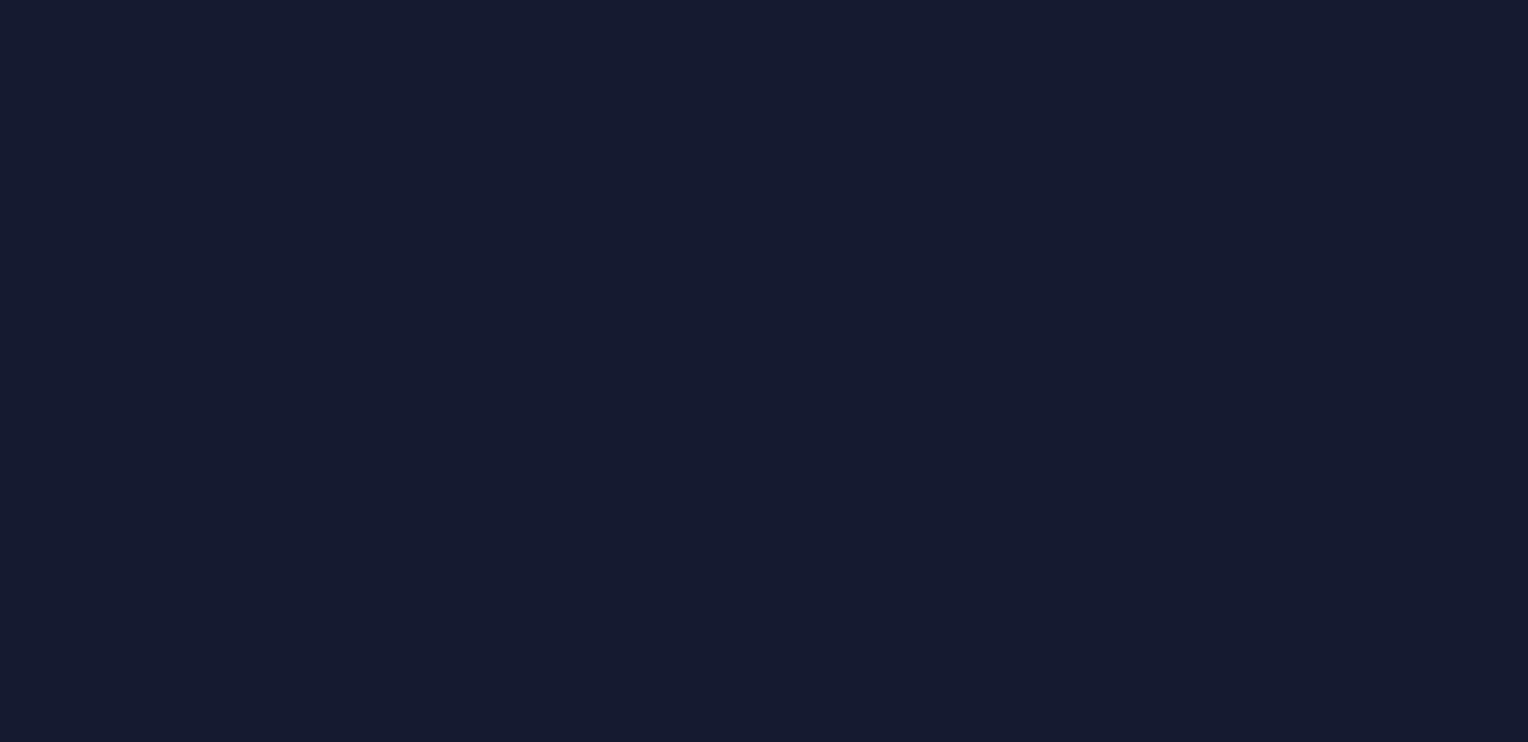 scroll, scrollTop: 0, scrollLeft: 0, axis: both 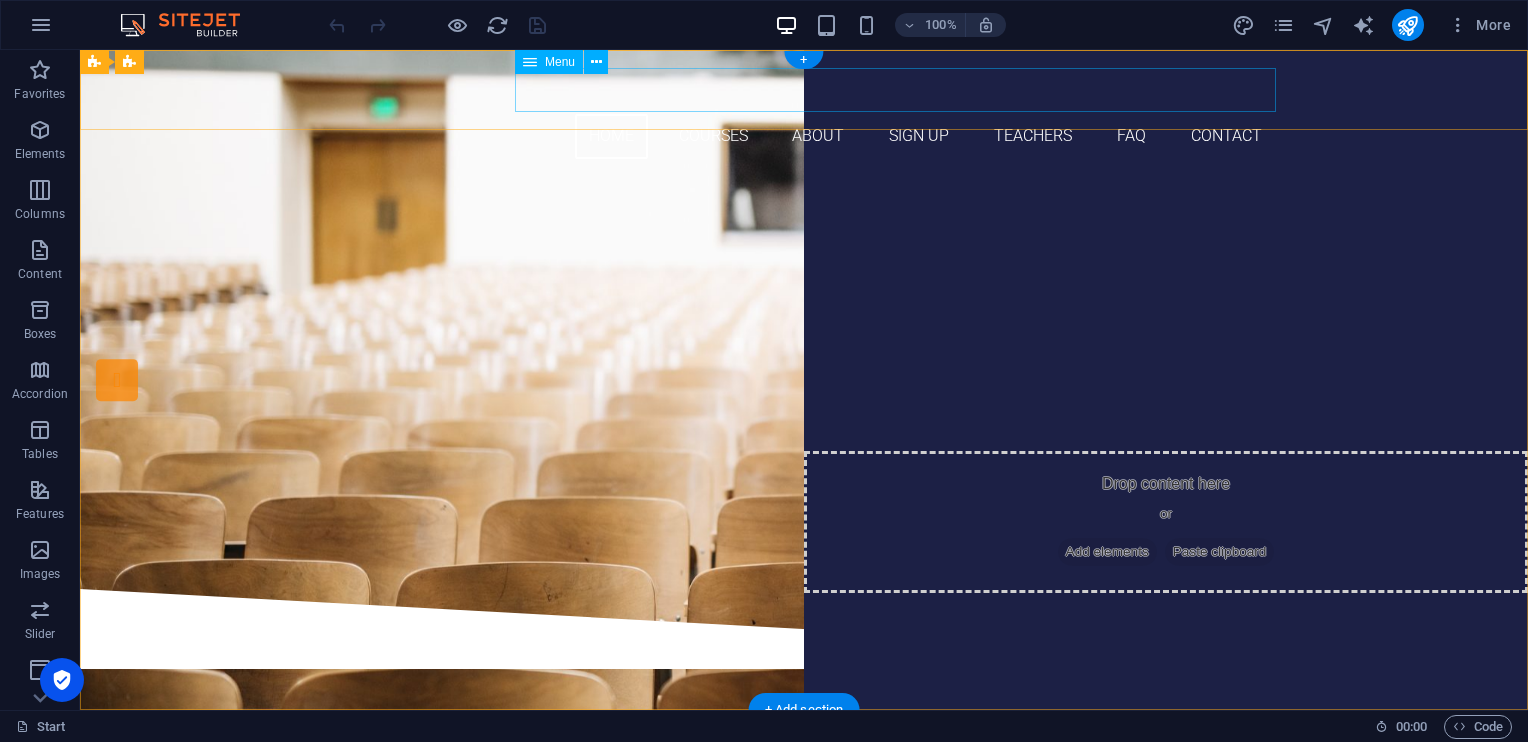 click on "Home Courses About Sign up Teachers FAQ Contact" at bounding box center [804, 136] 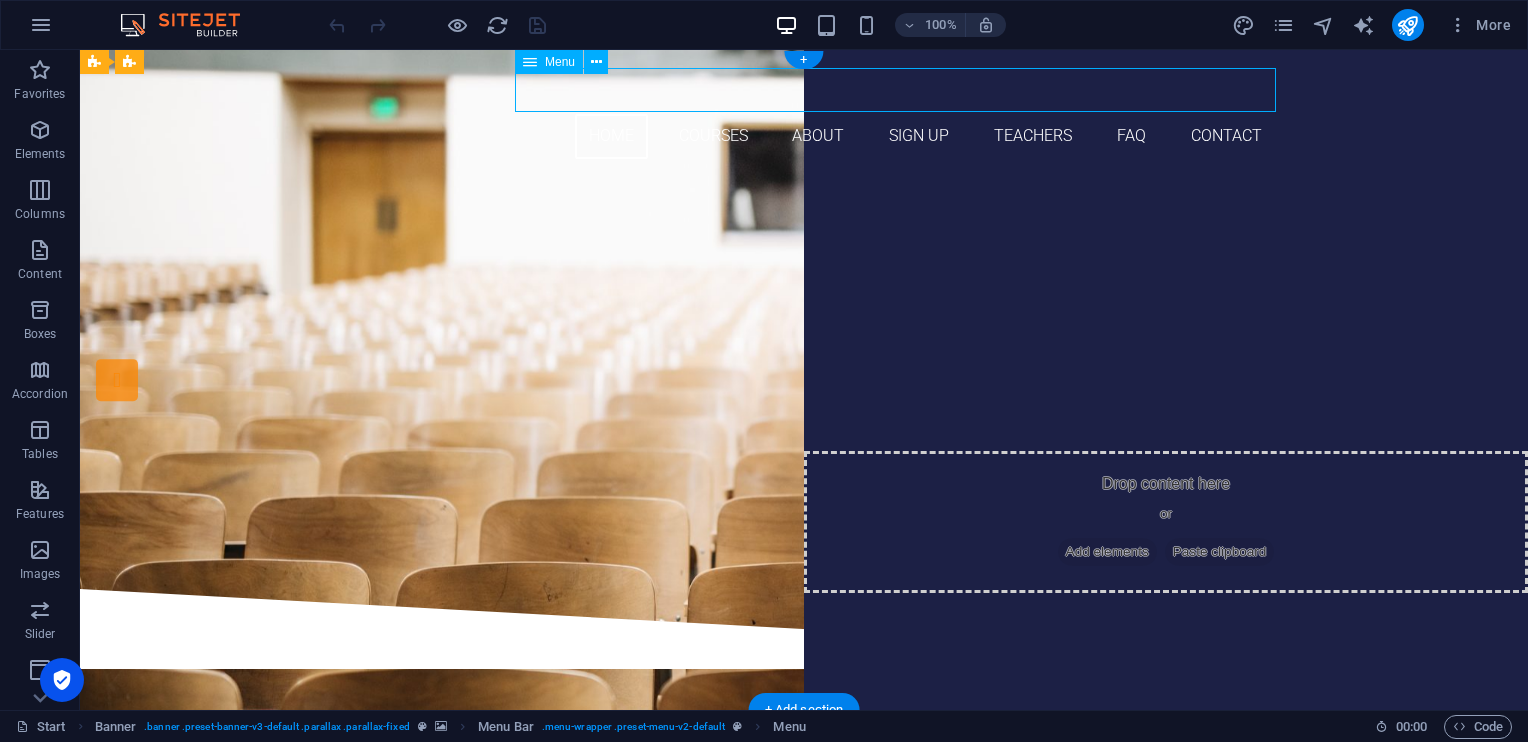 click on "Home Courses About Sign up Teachers FAQ Contact" at bounding box center [804, 136] 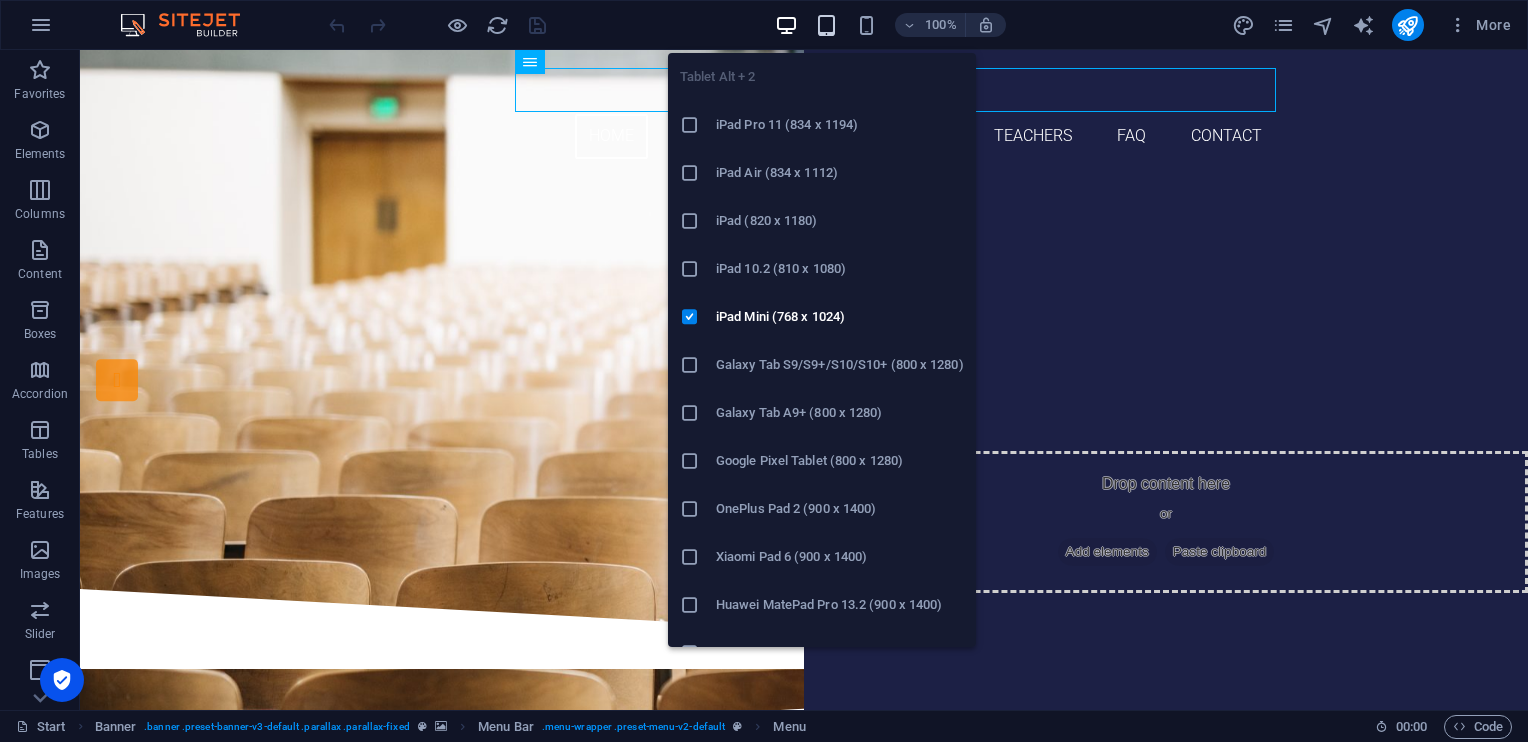 click at bounding box center [826, 25] 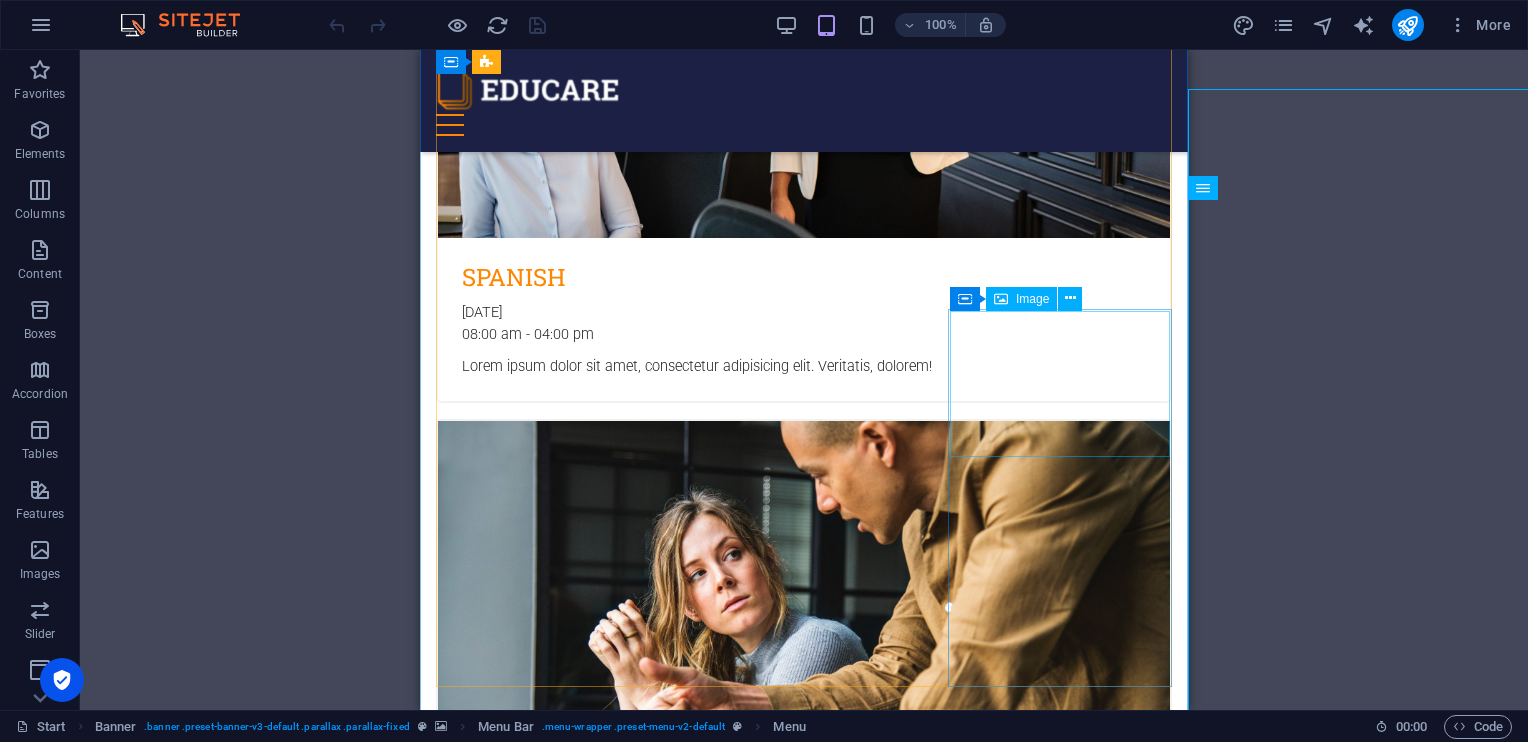 scroll, scrollTop: 0, scrollLeft: 0, axis: both 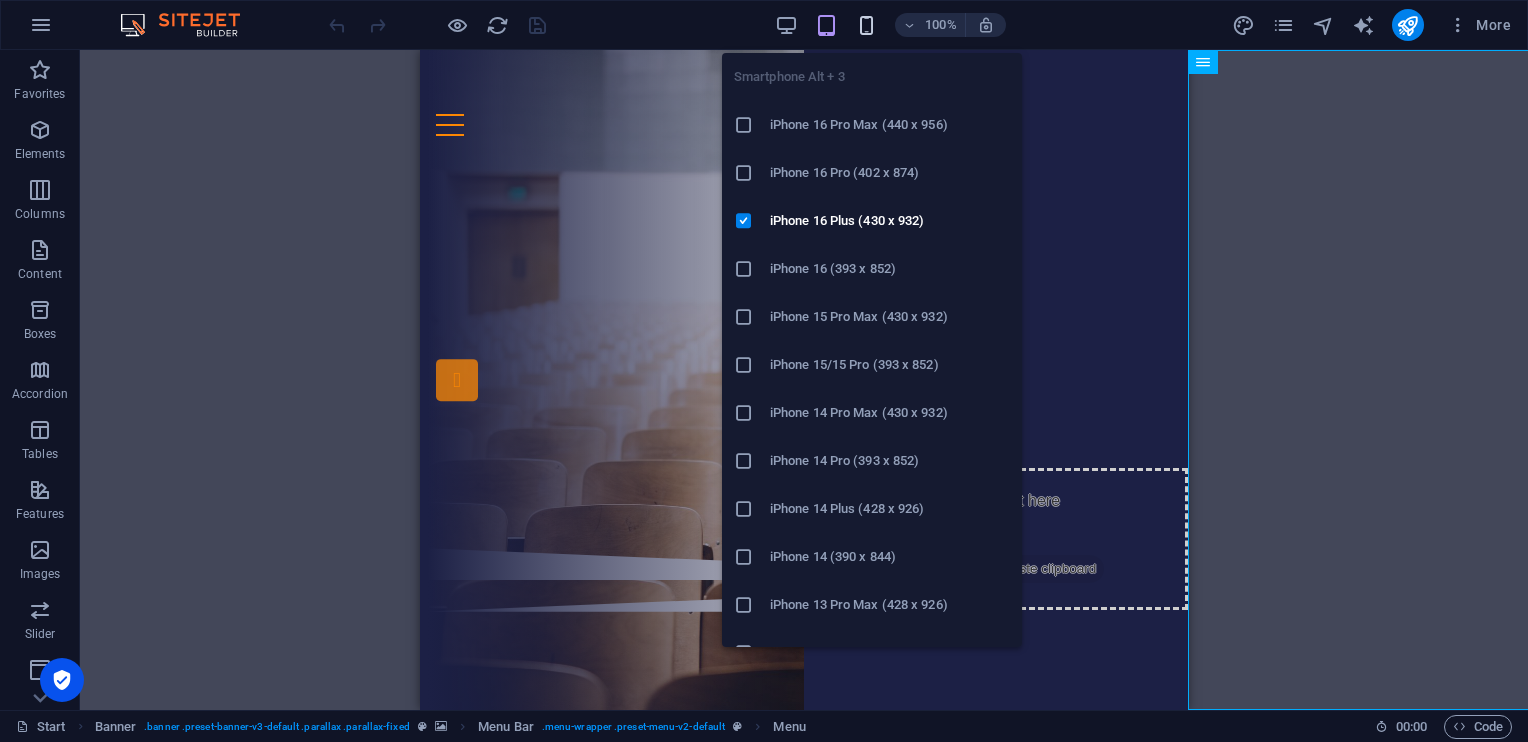 click at bounding box center (866, 25) 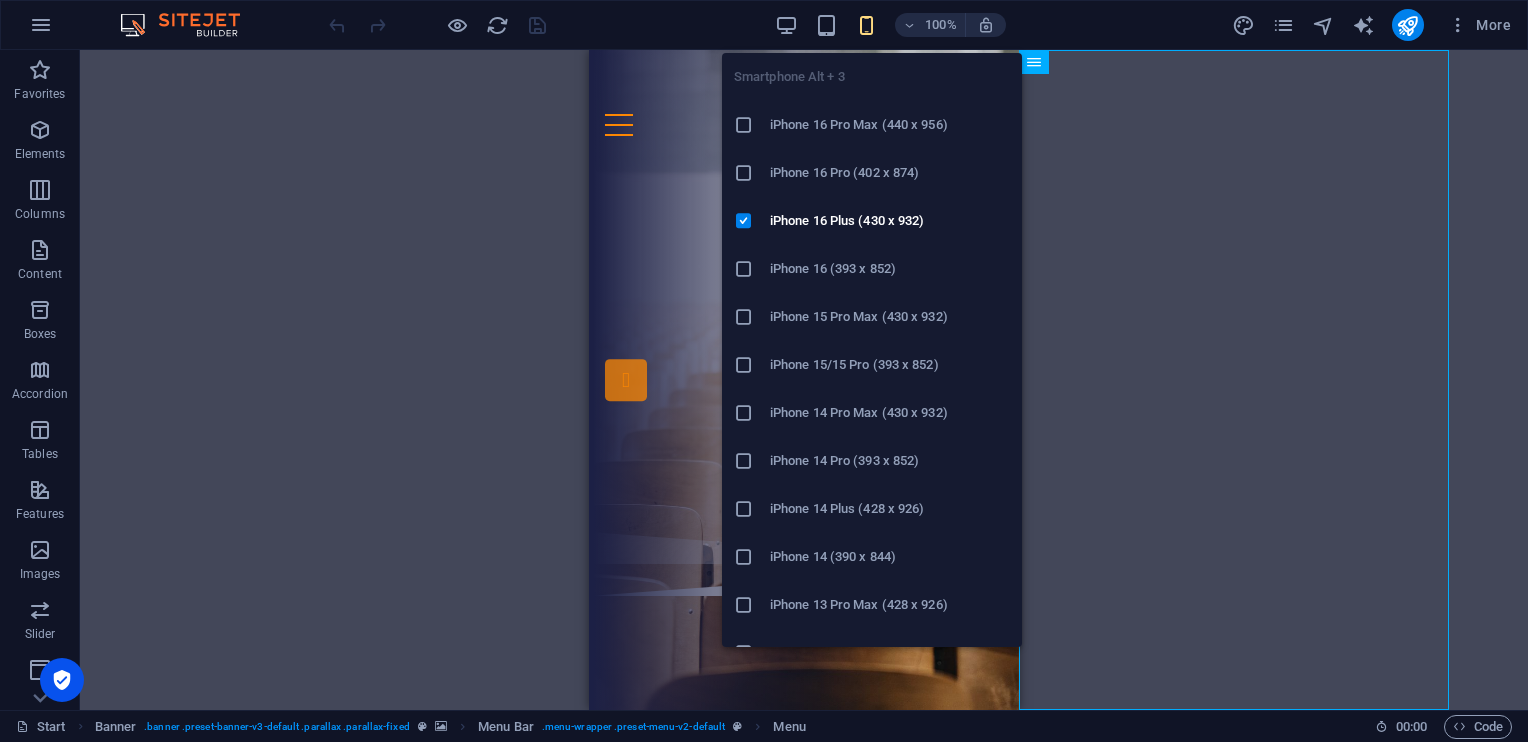 scroll, scrollTop: 40, scrollLeft: 0, axis: vertical 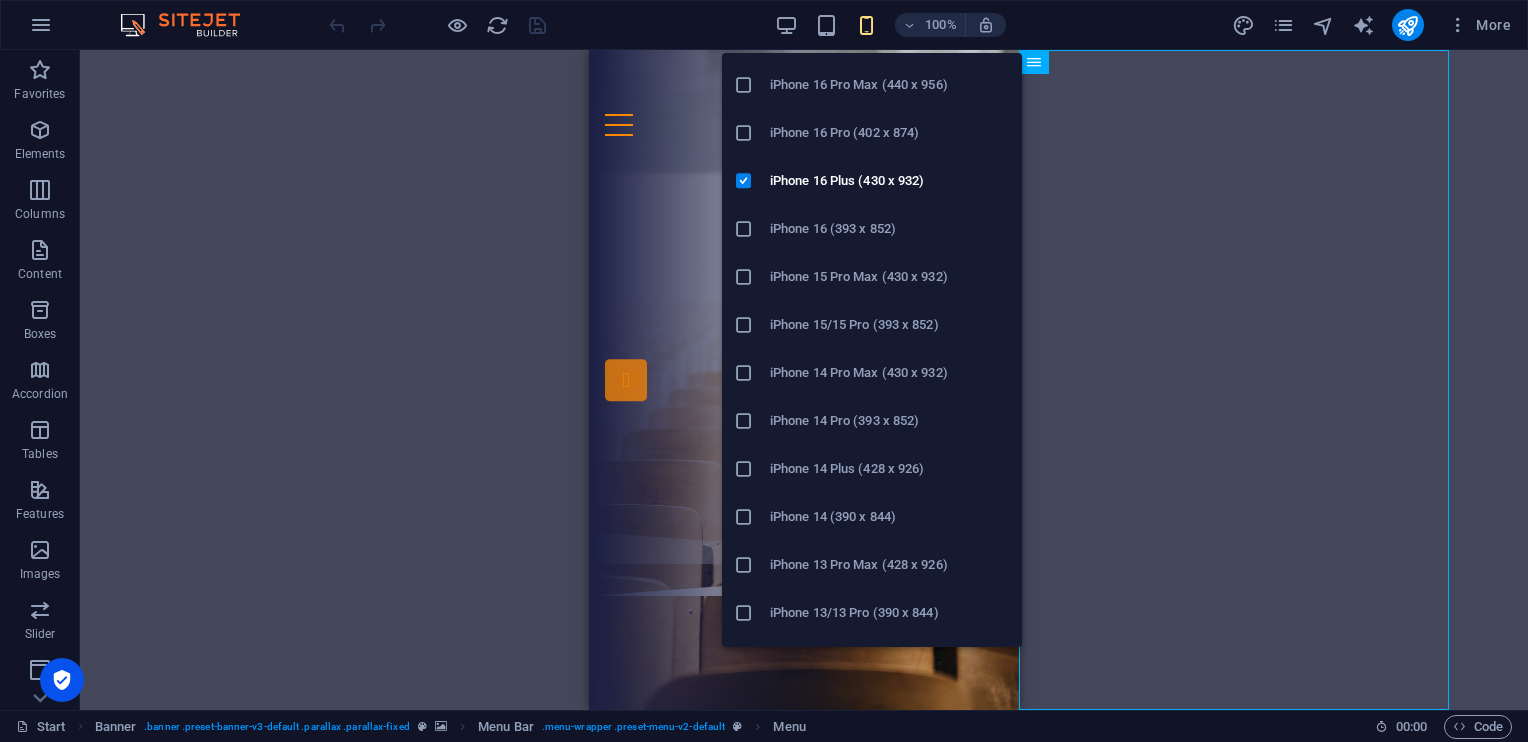 click on "iPhone 13/13 Pro (390 x 844)" at bounding box center [890, 613] 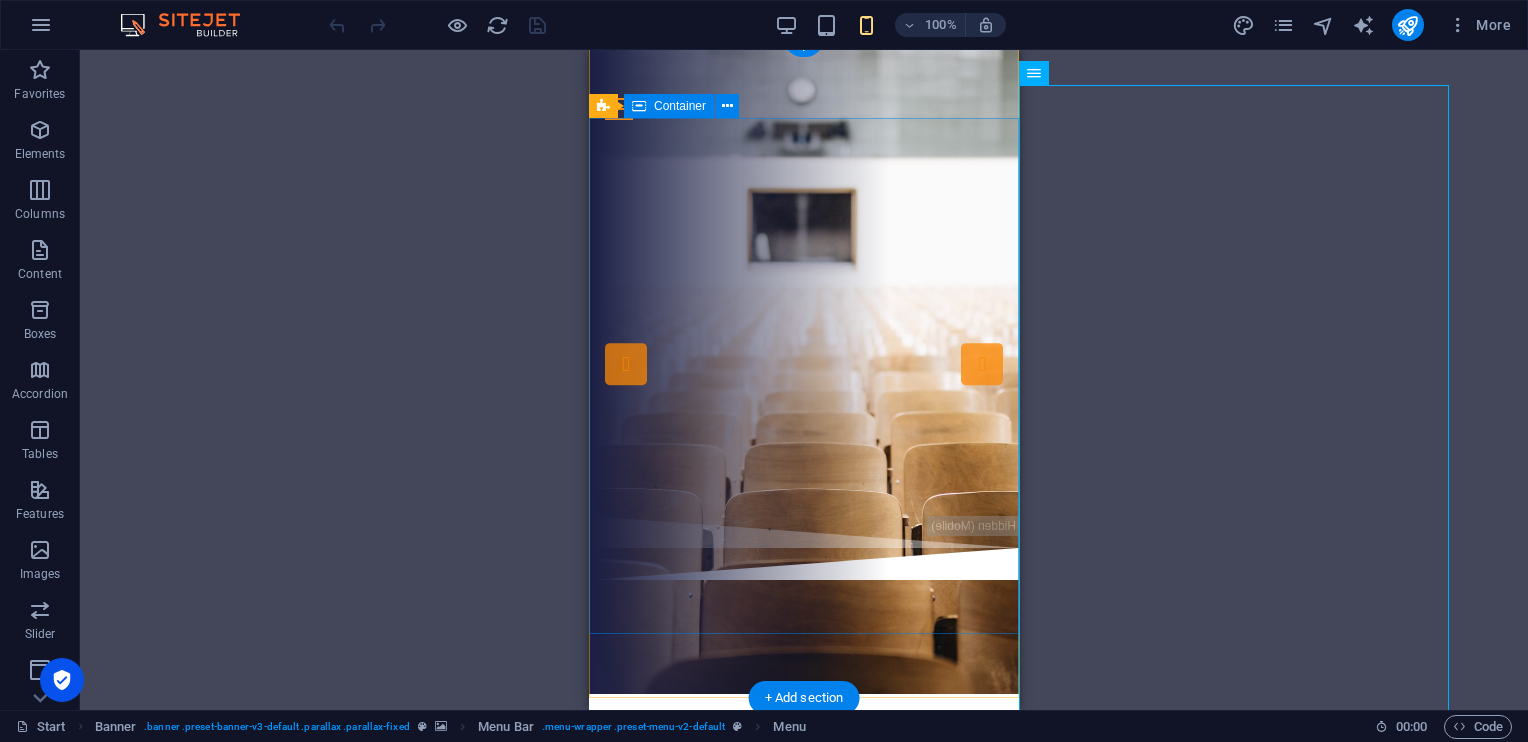 scroll, scrollTop: 0, scrollLeft: 0, axis: both 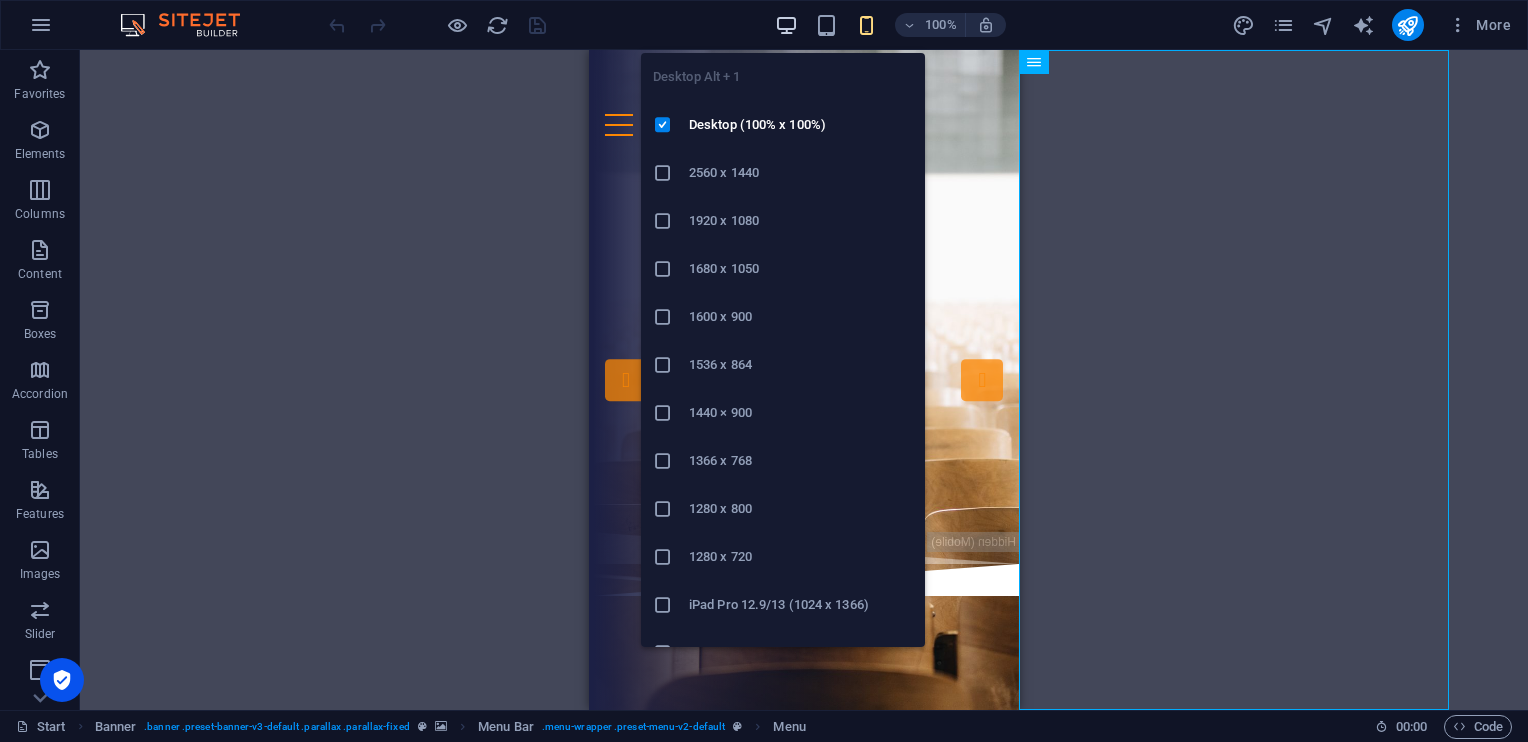 click at bounding box center (786, 25) 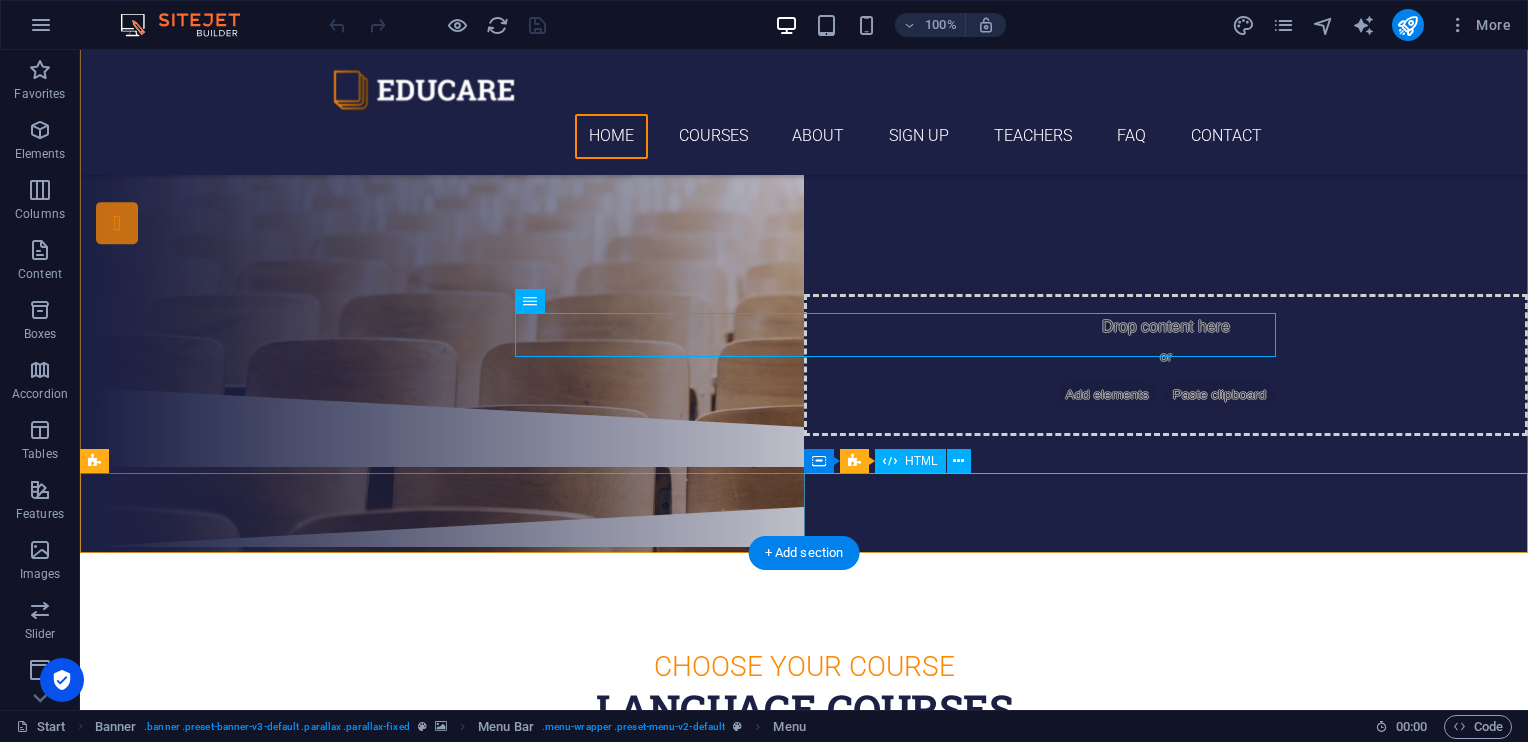 scroll, scrollTop: 0, scrollLeft: 0, axis: both 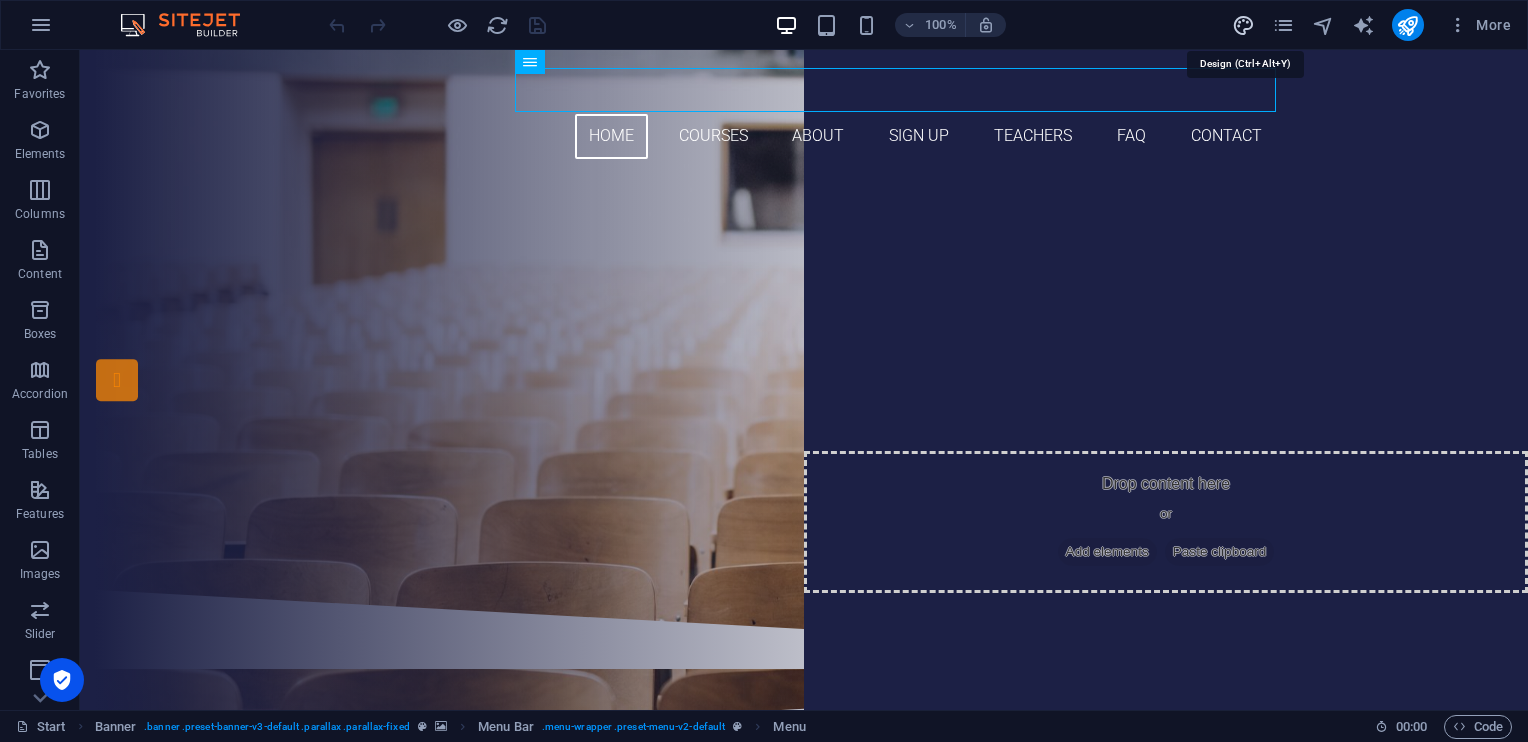 click at bounding box center (1243, 25) 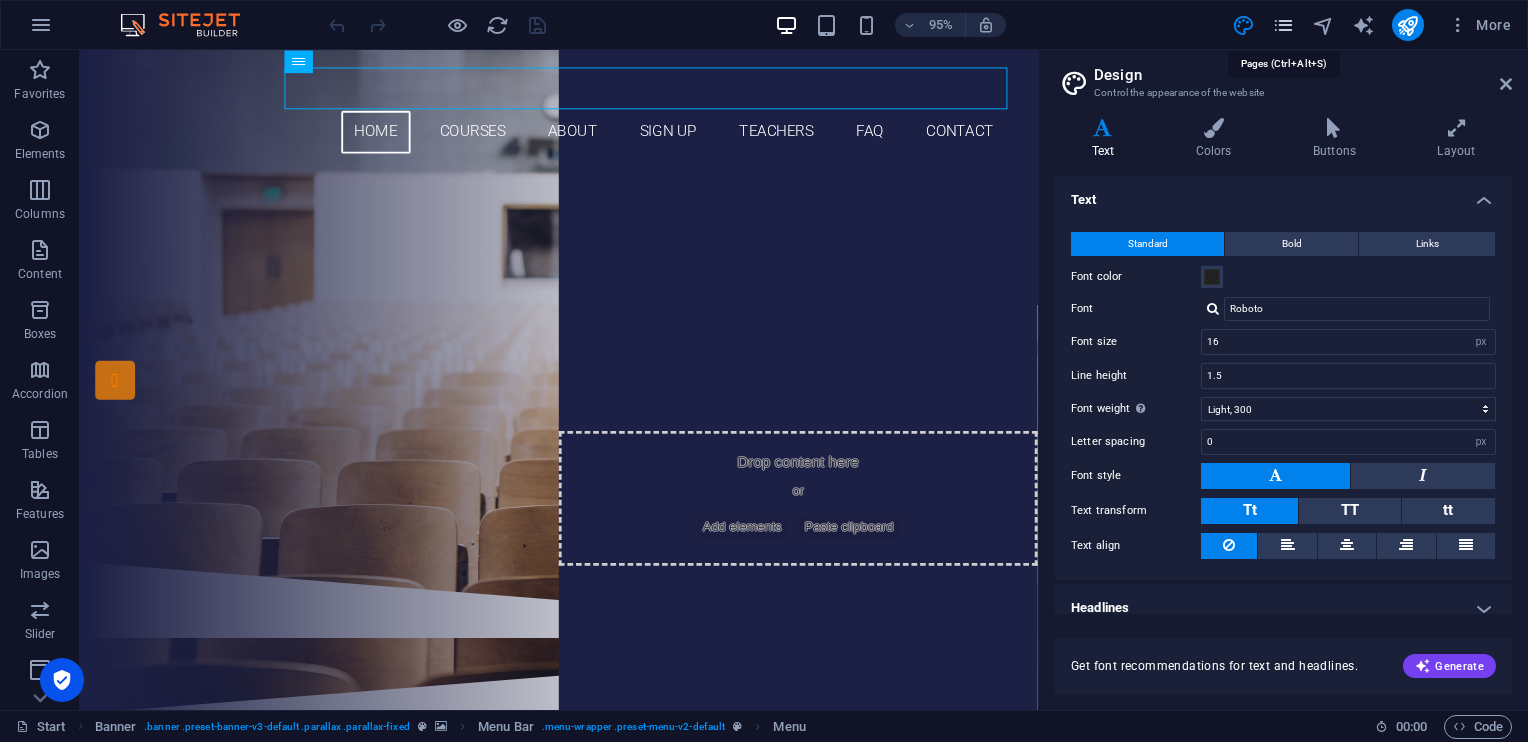 click at bounding box center (1283, 25) 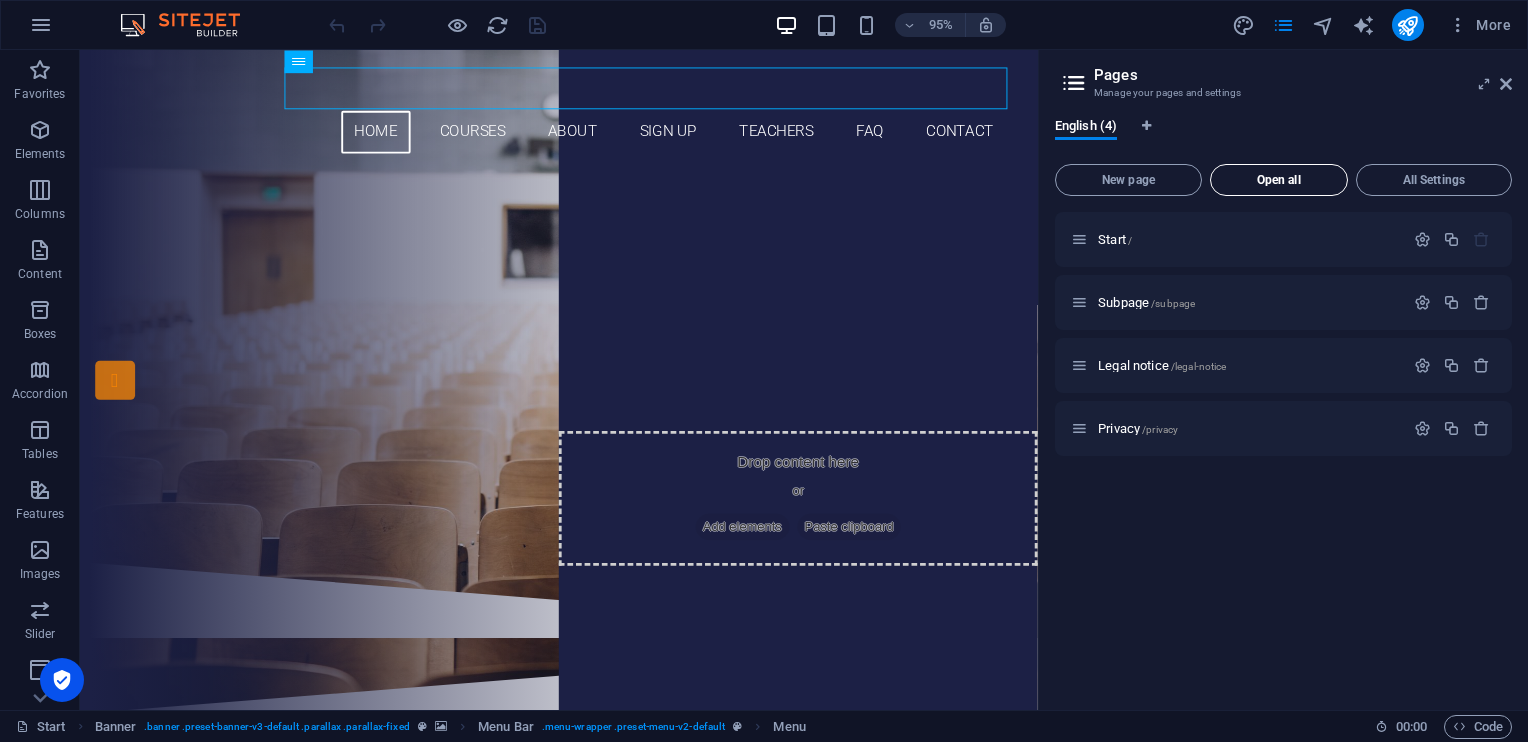click on "Open all" at bounding box center (1279, 180) 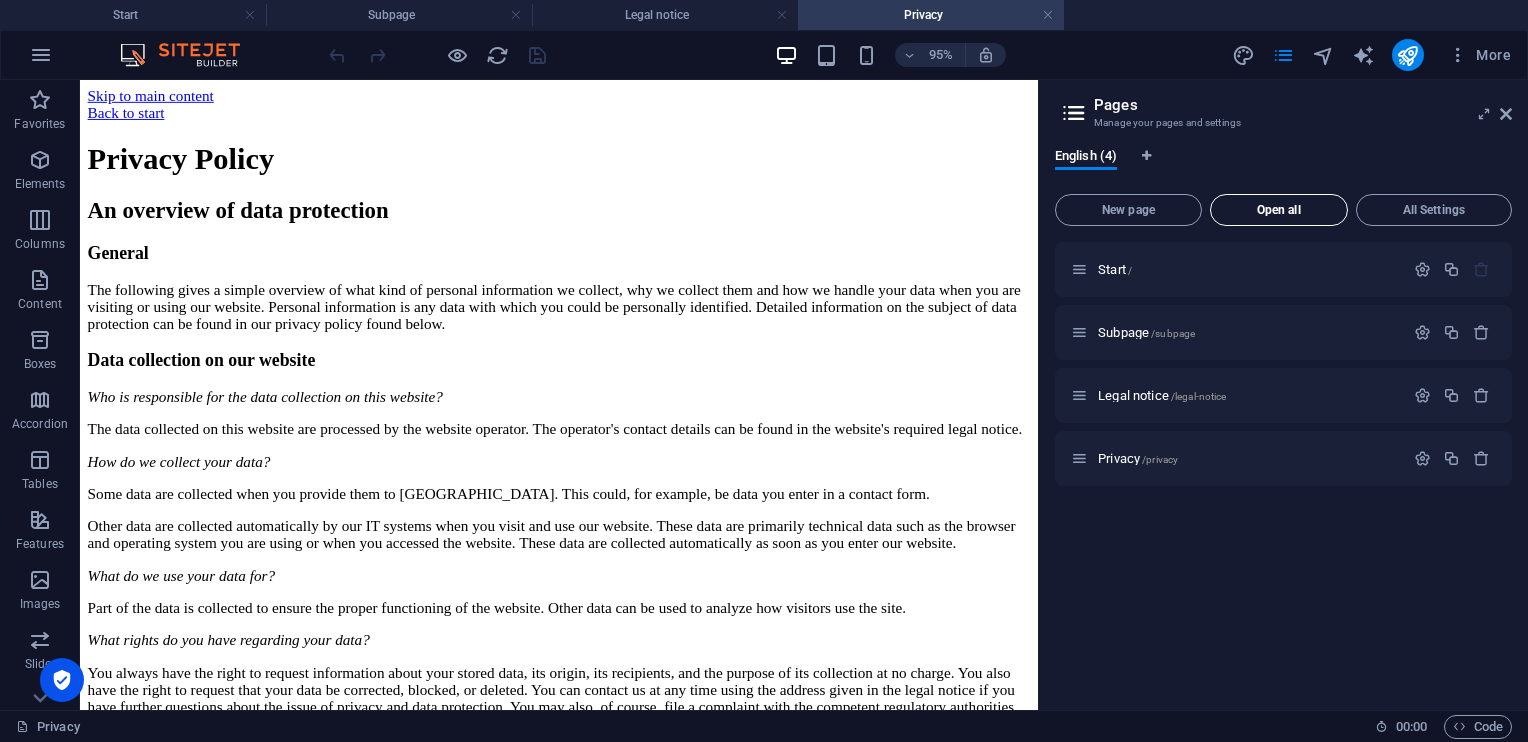 scroll, scrollTop: 0, scrollLeft: 0, axis: both 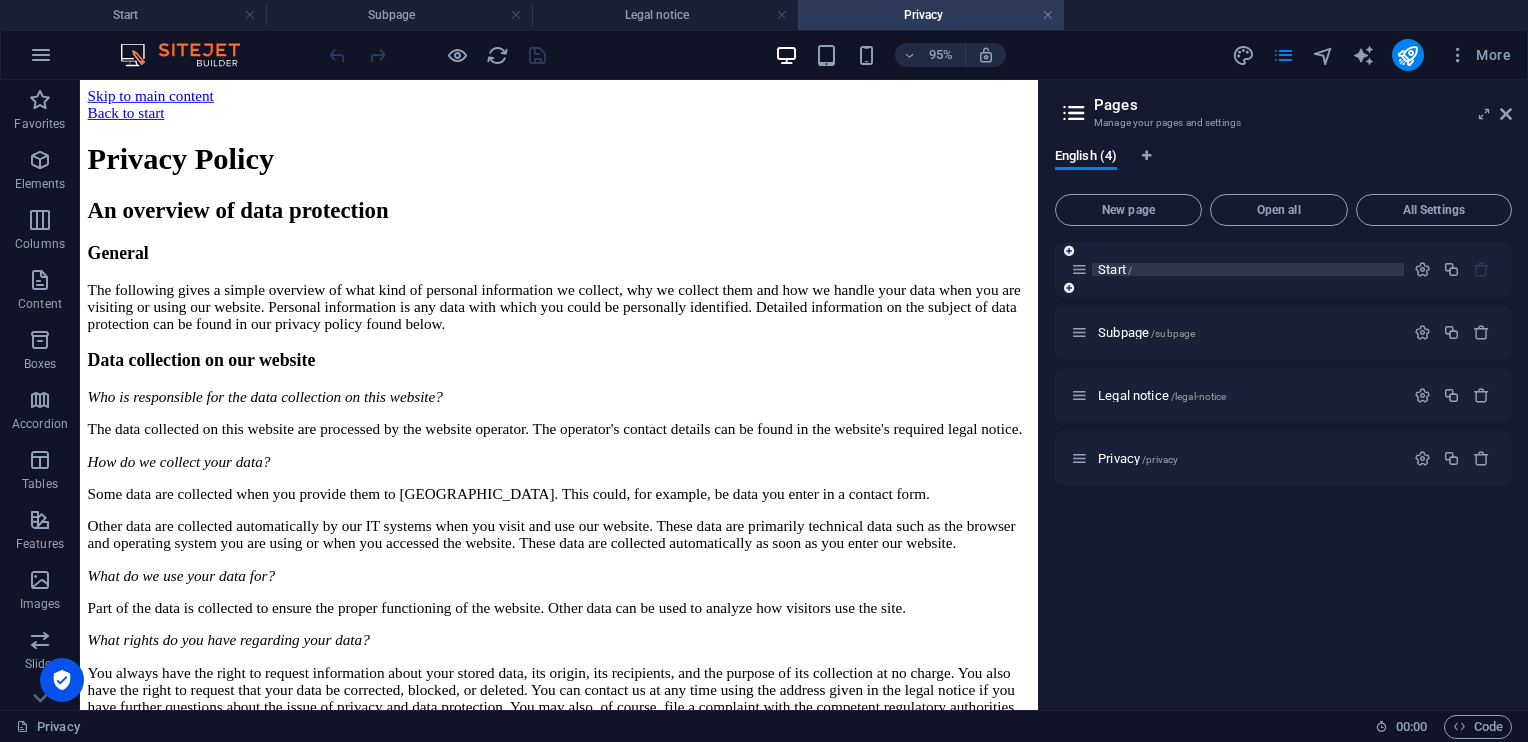 click on "Start /" at bounding box center [1115, 269] 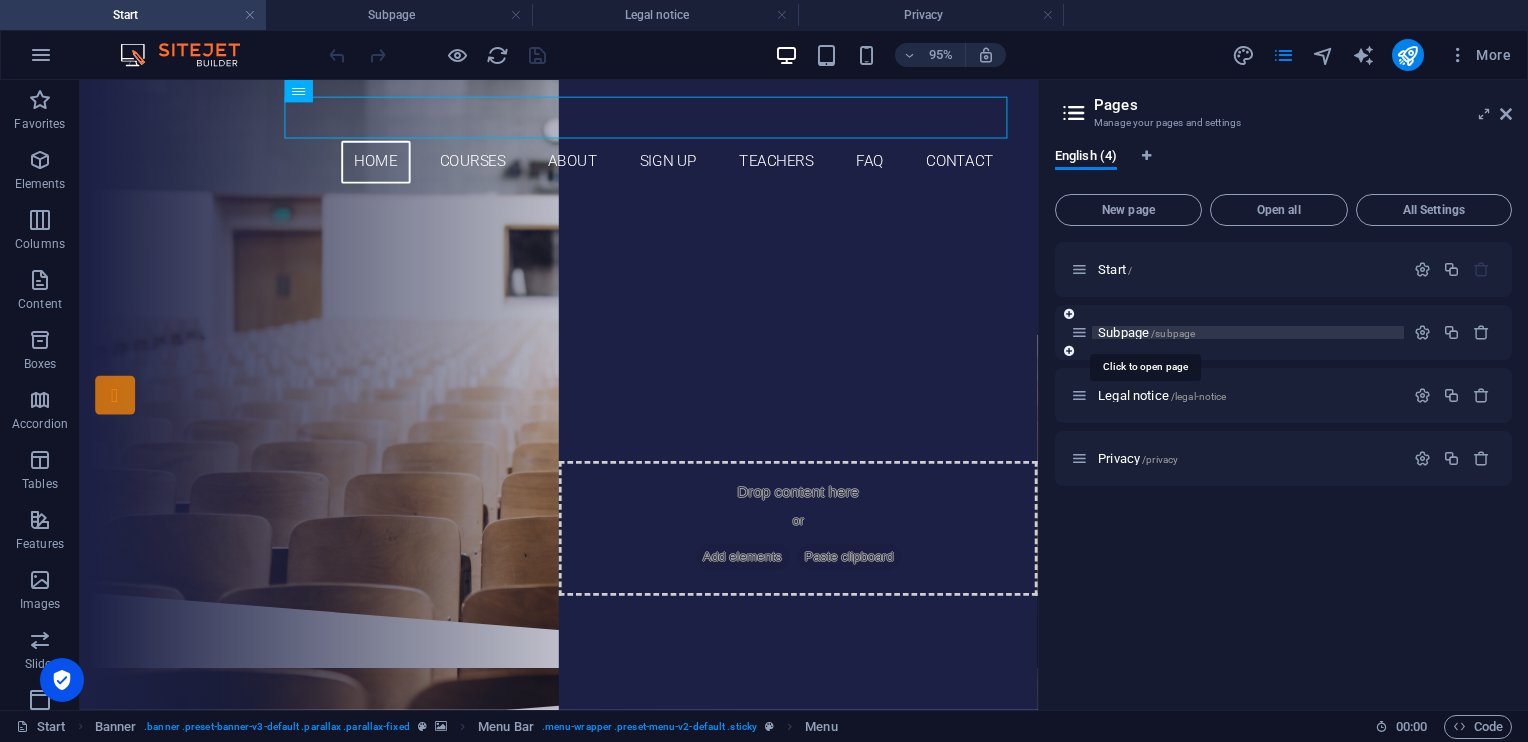 click on "Subpage /subpage" at bounding box center (1146, 332) 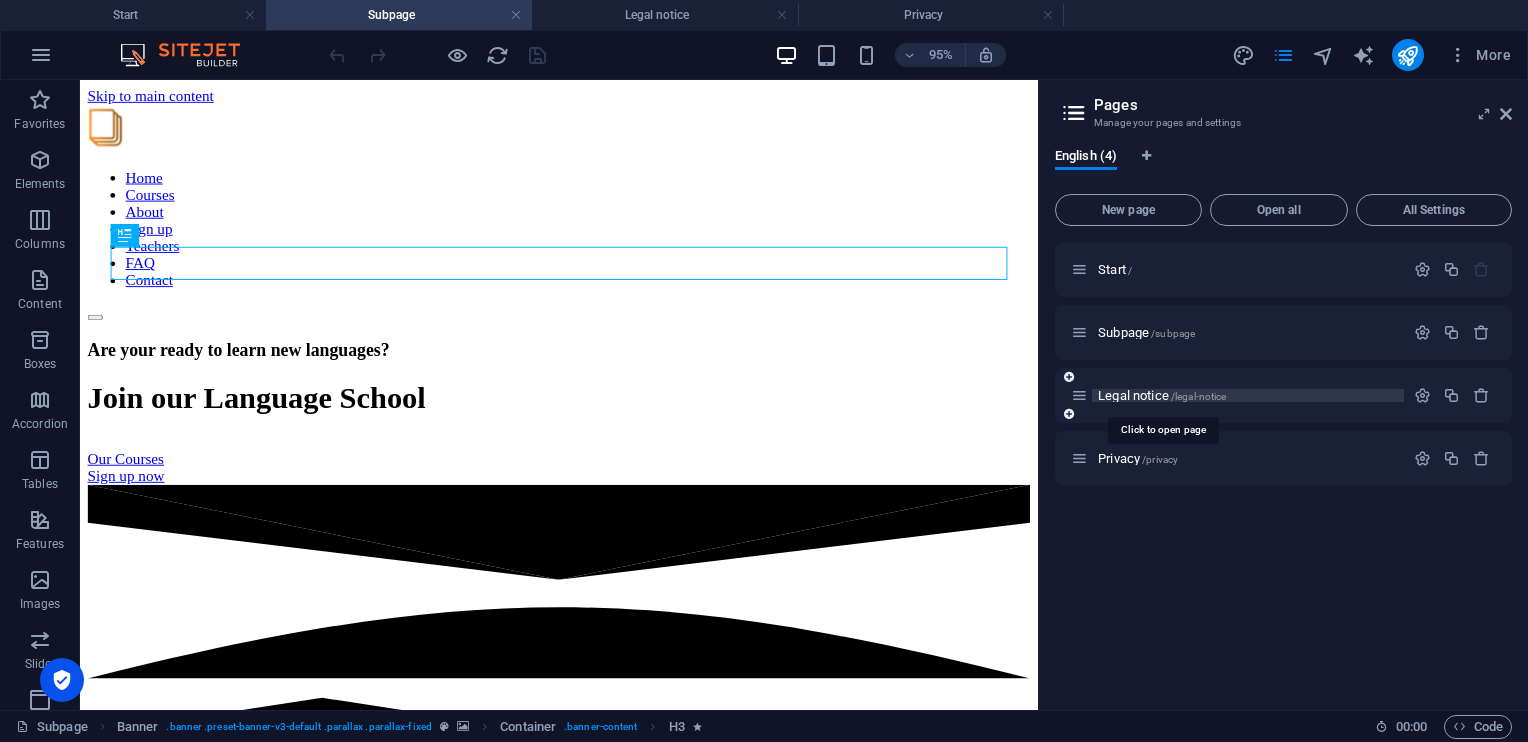 click on "Legal notice /legal-notice" at bounding box center [1162, 395] 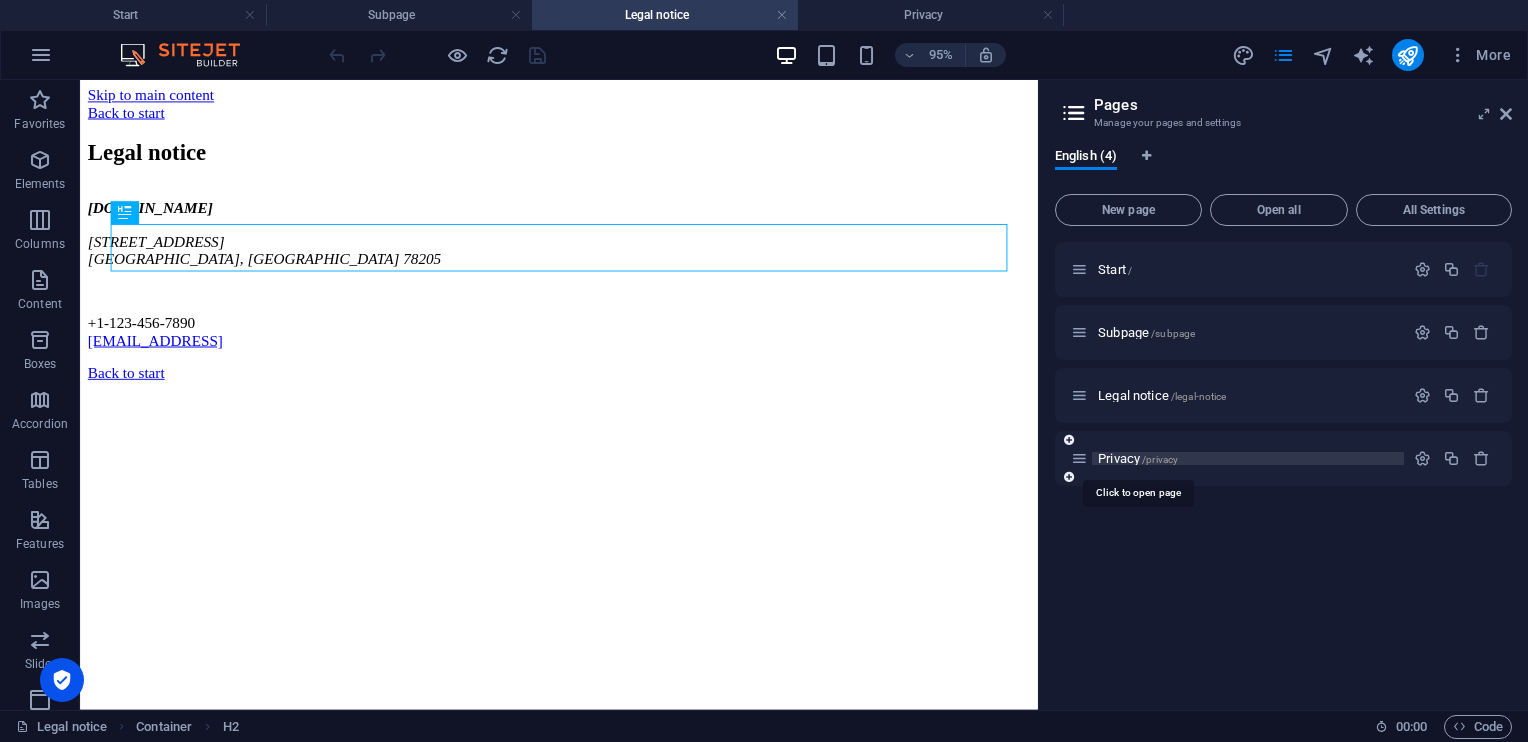 click on "Privacy /privacy" at bounding box center (1138, 458) 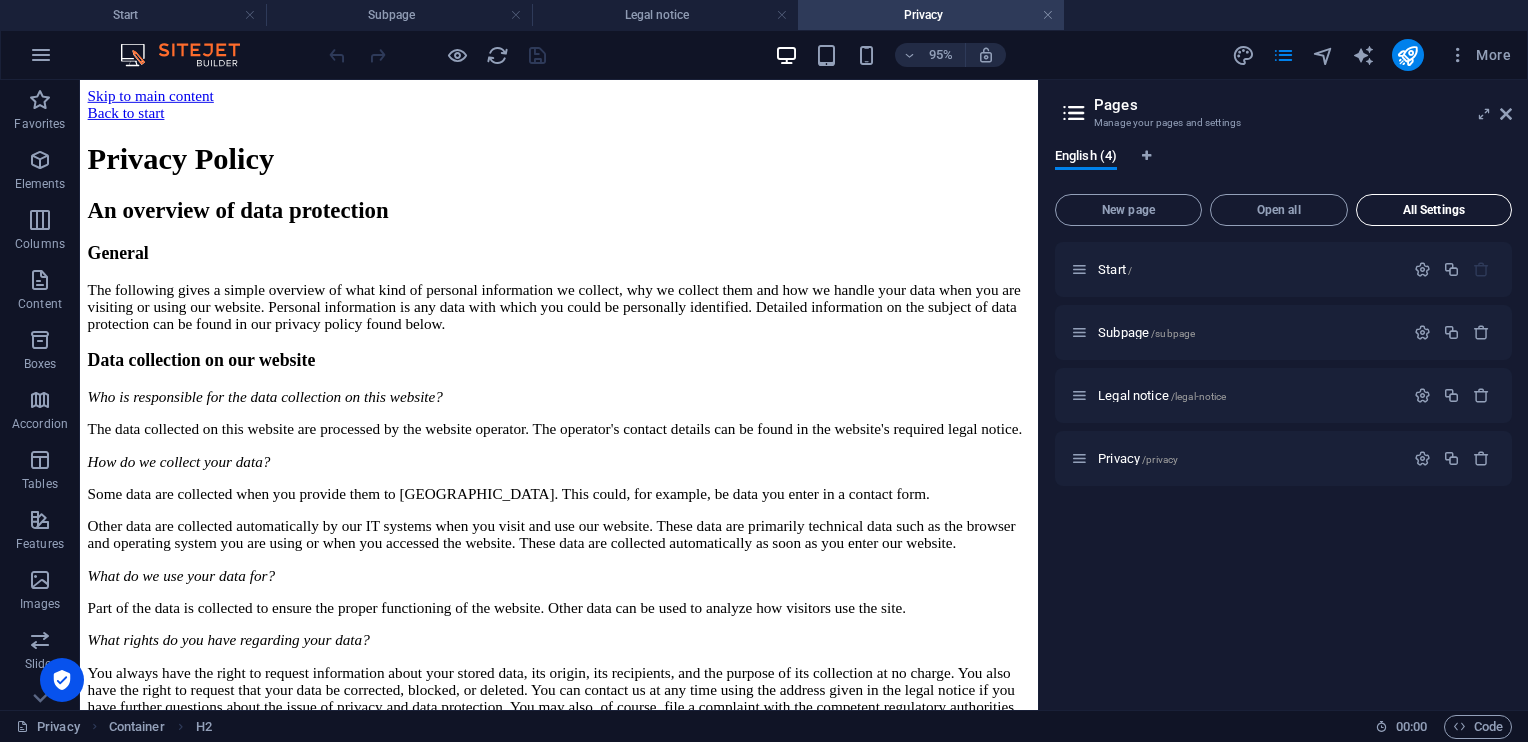 click on "All Settings" at bounding box center [1434, 210] 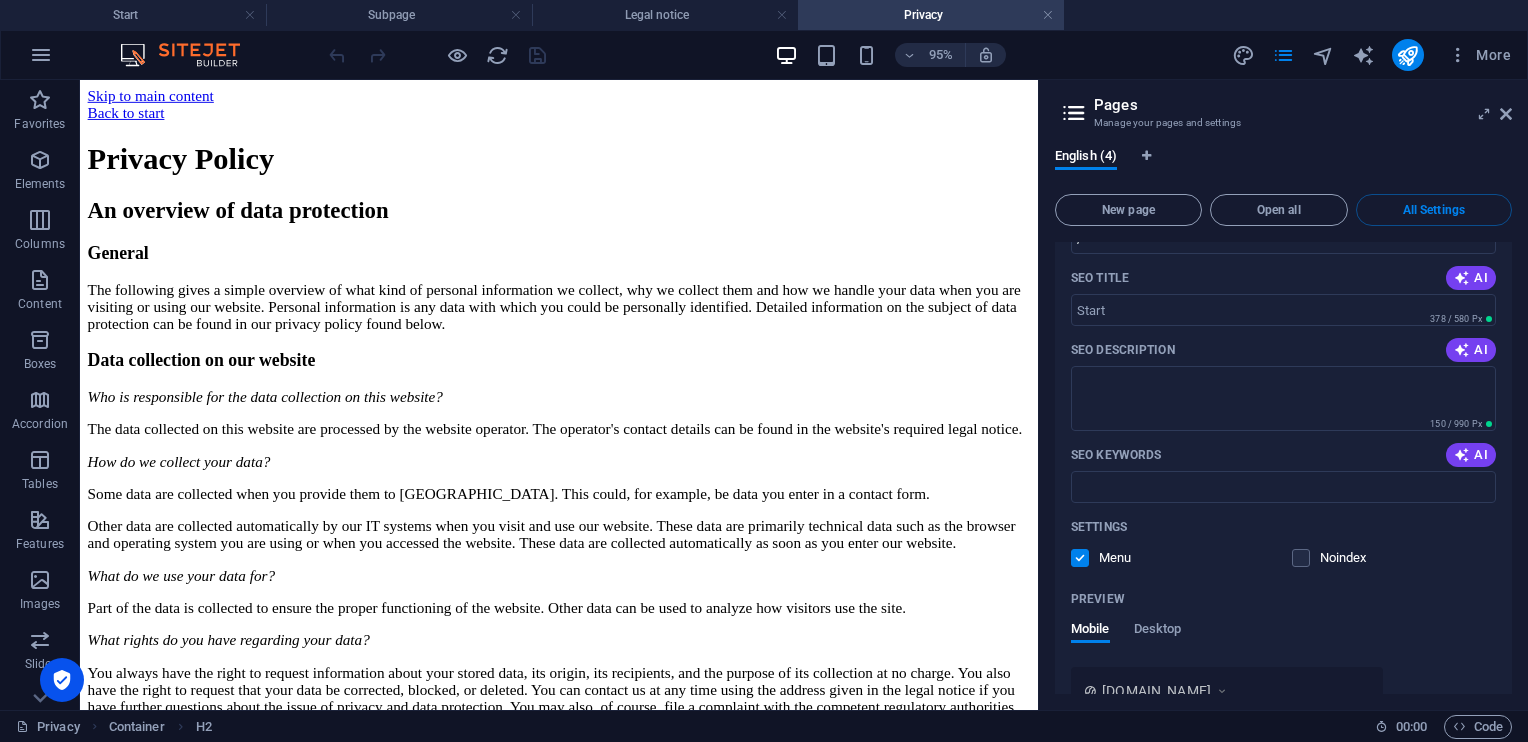 scroll, scrollTop: 0, scrollLeft: 0, axis: both 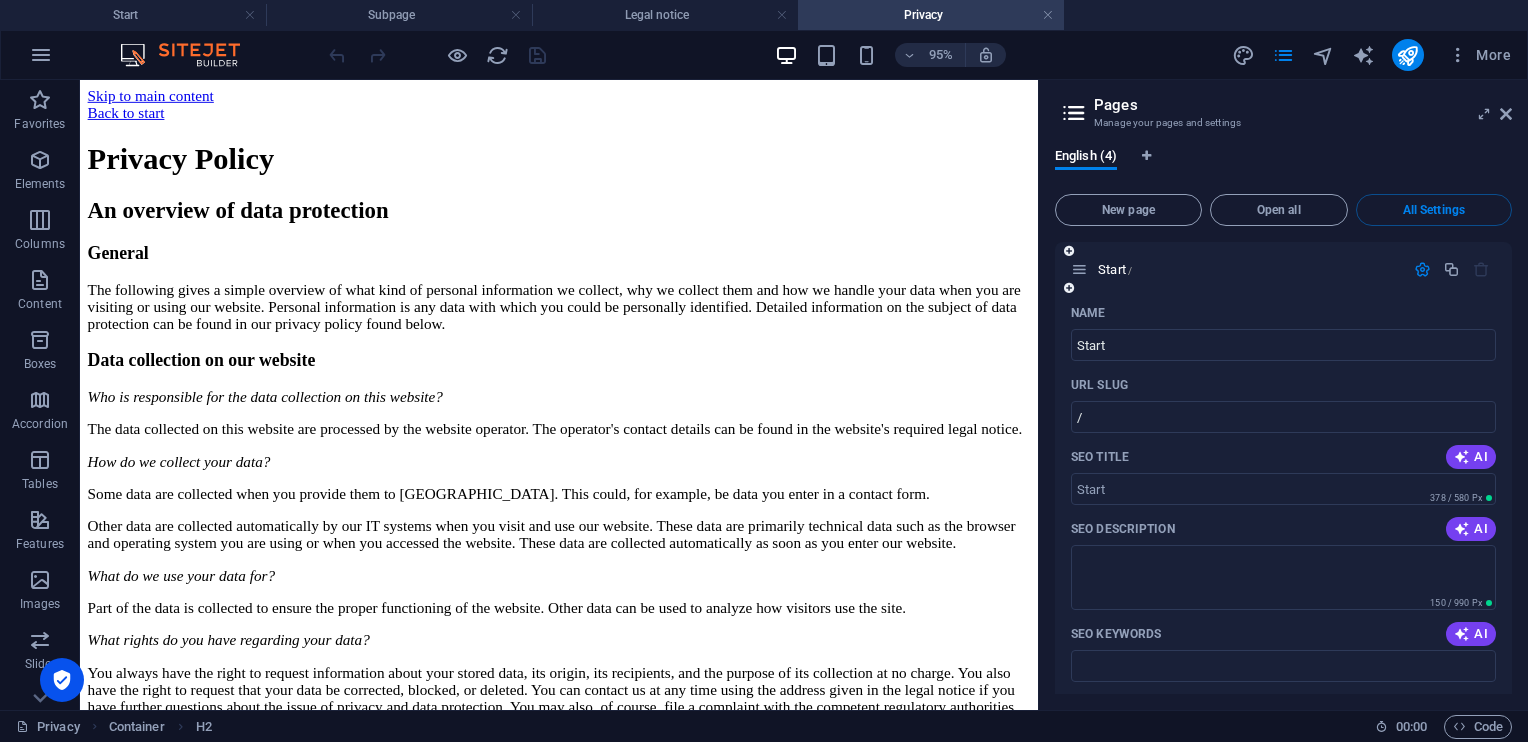 click on "Start /" at bounding box center (1283, 269) 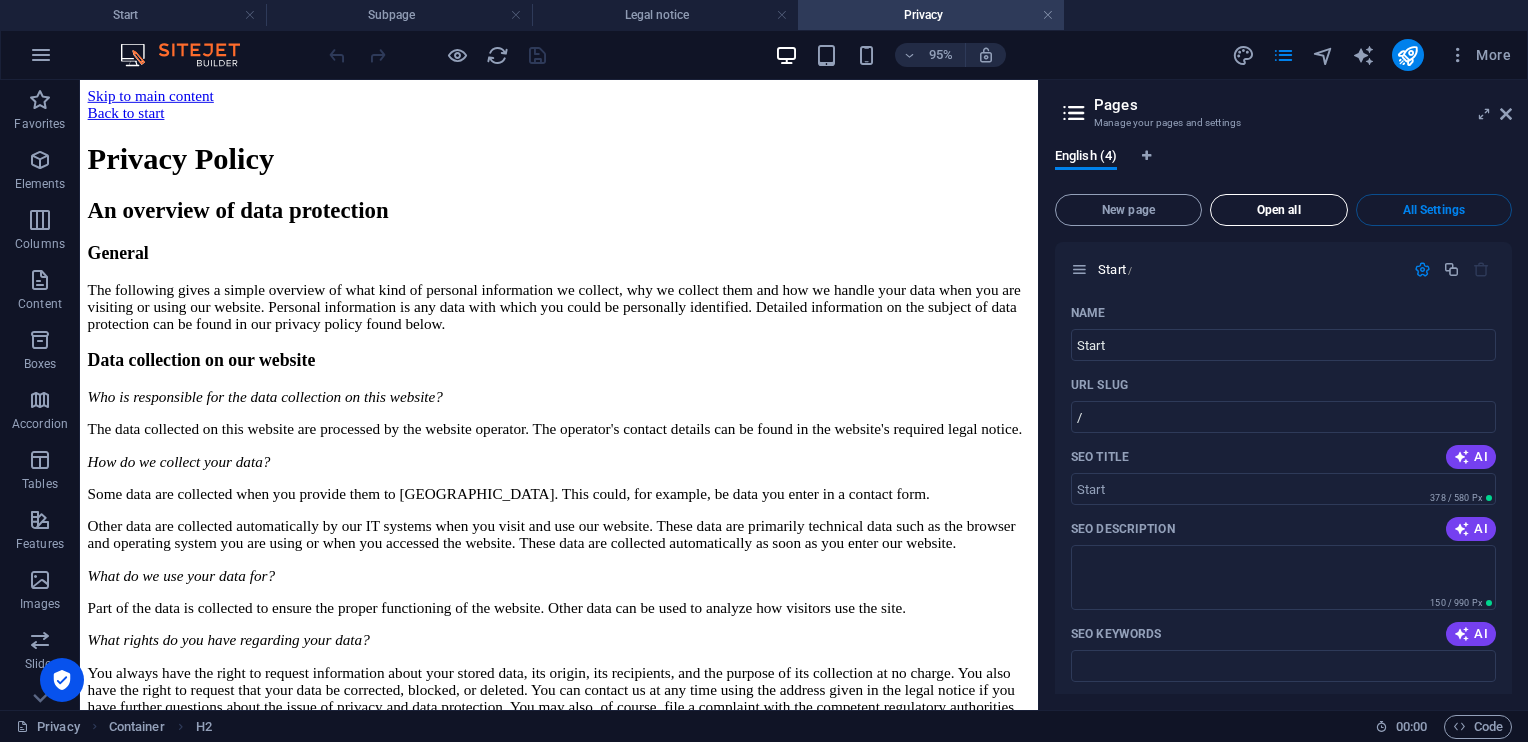 click on "Open all" at bounding box center (1279, 210) 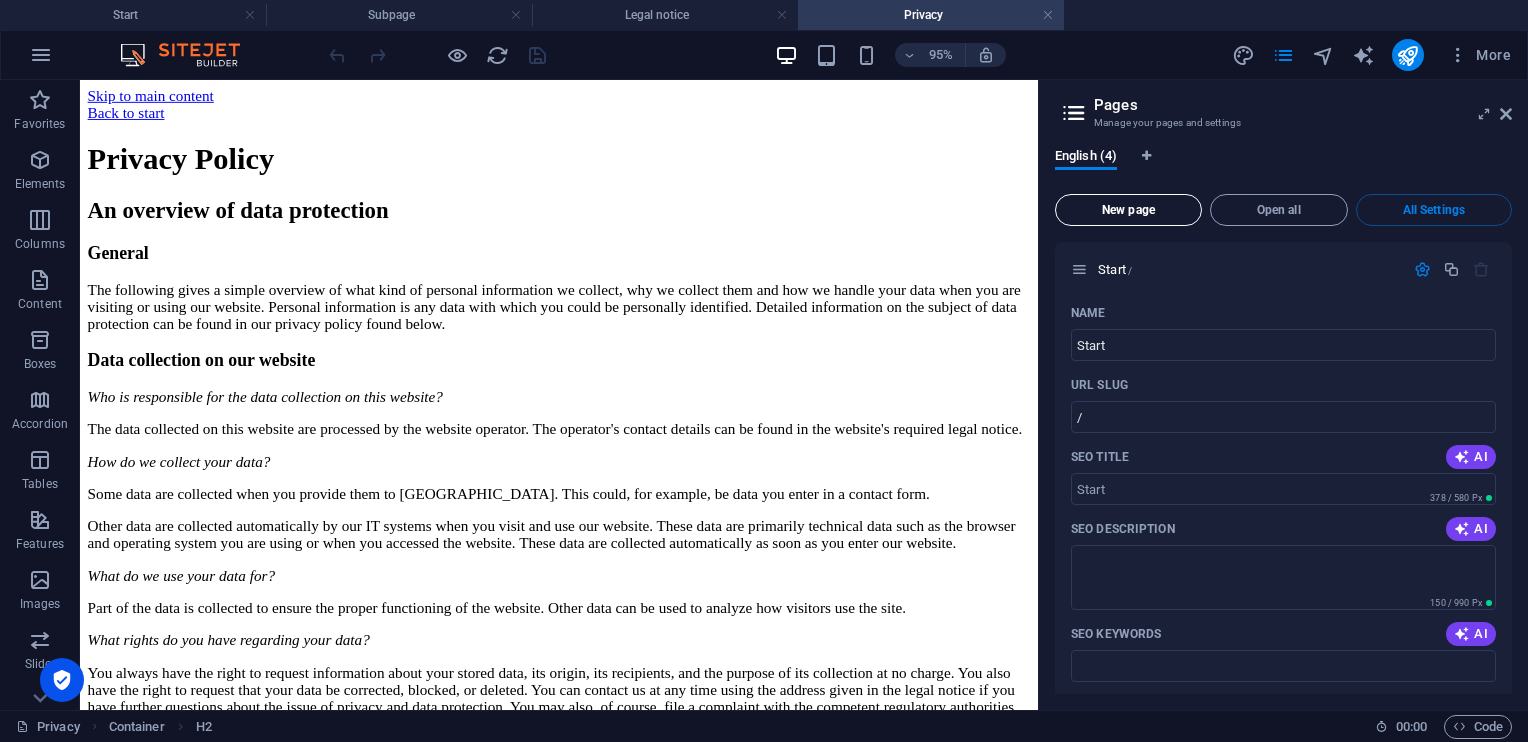 click on "New page" at bounding box center [1128, 210] 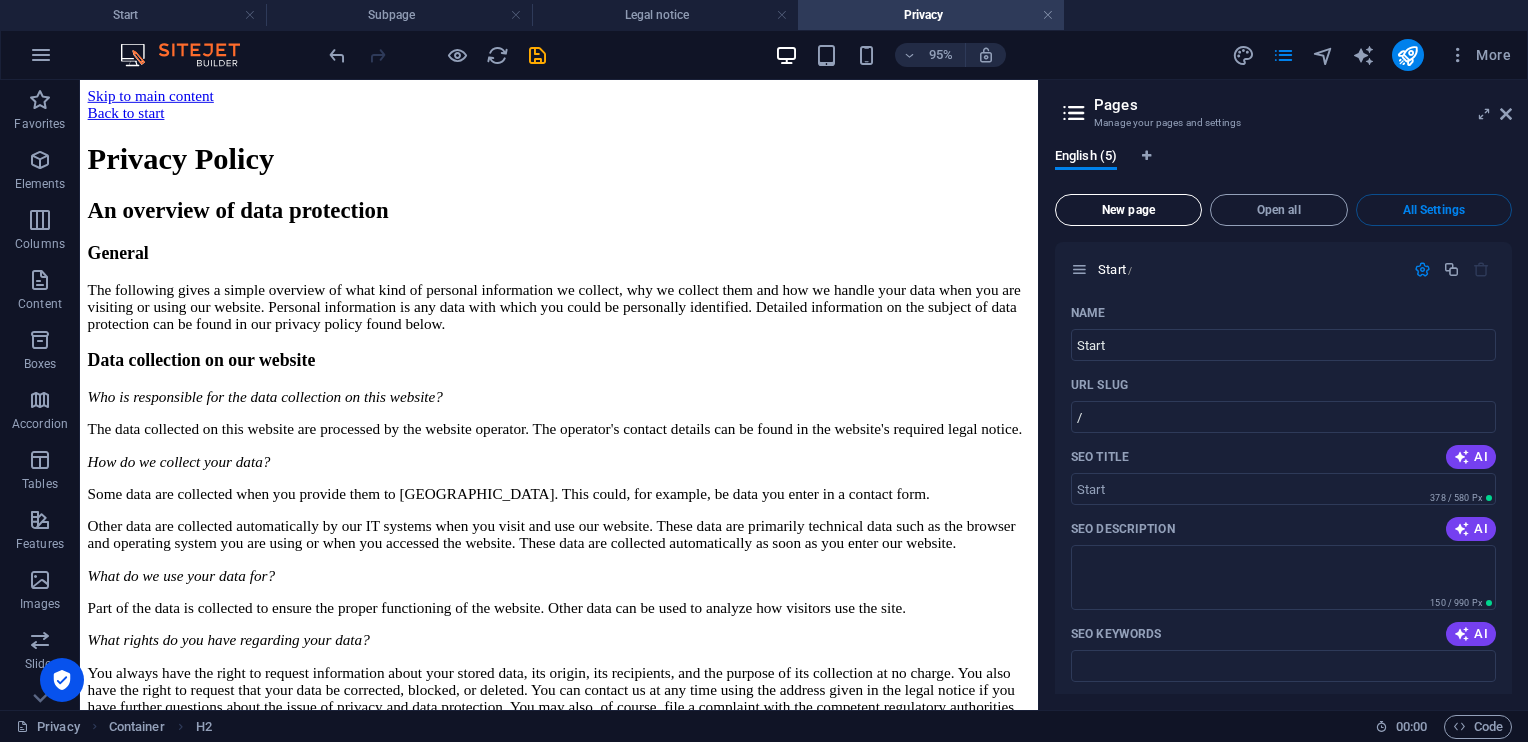 scroll, scrollTop: 3223, scrollLeft: 0, axis: vertical 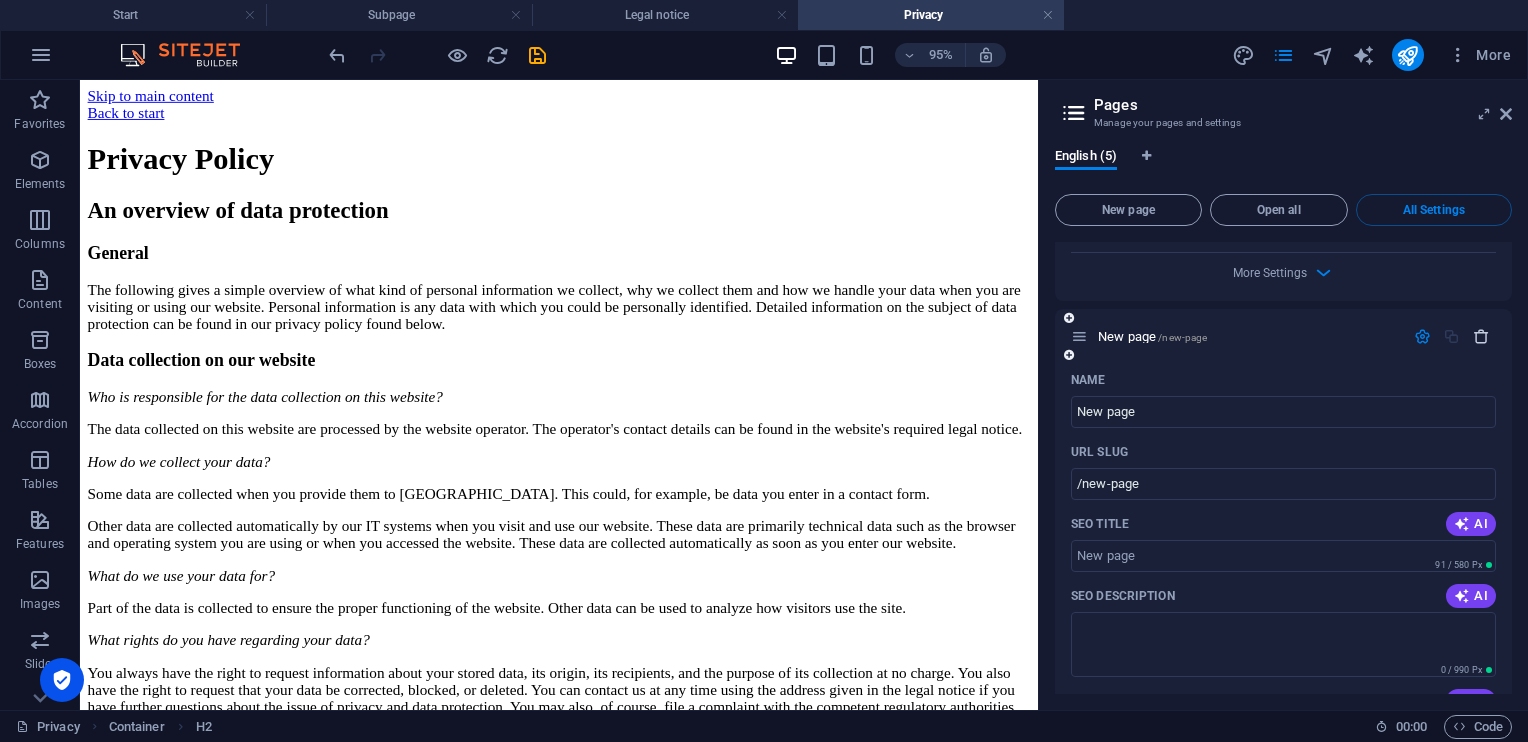 click at bounding box center [1481, 336] 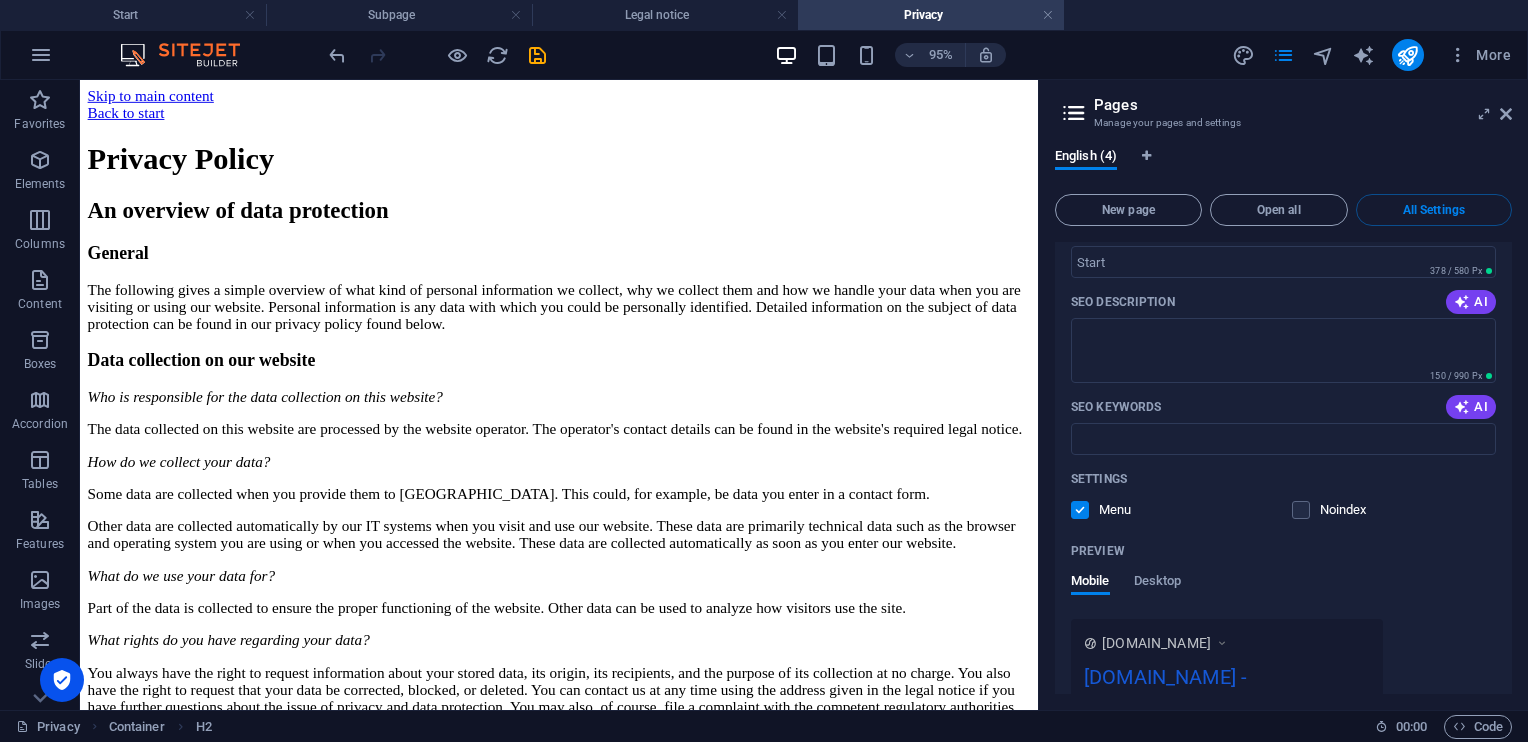 scroll, scrollTop: 0, scrollLeft: 0, axis: both 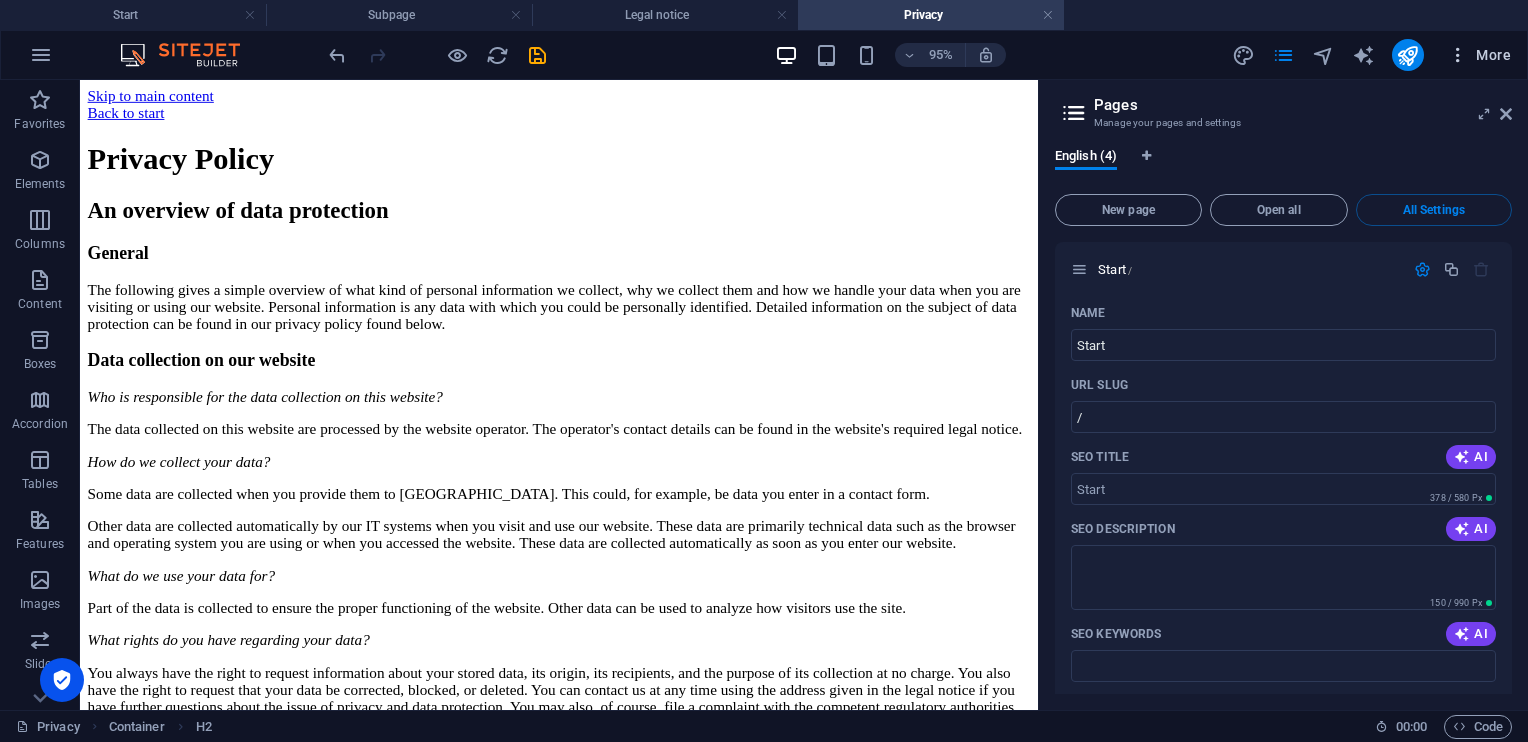 click on "More" at bounding box center (1479, 55) 